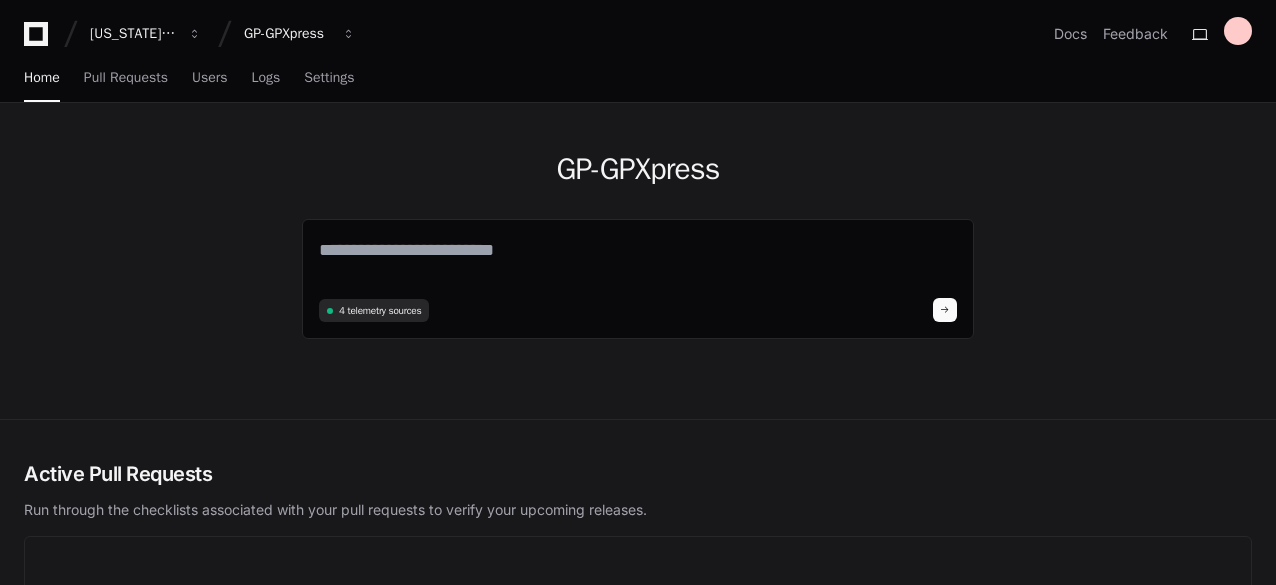 scroll, scrollTop: 0, scrollLeft: 0, axis: both 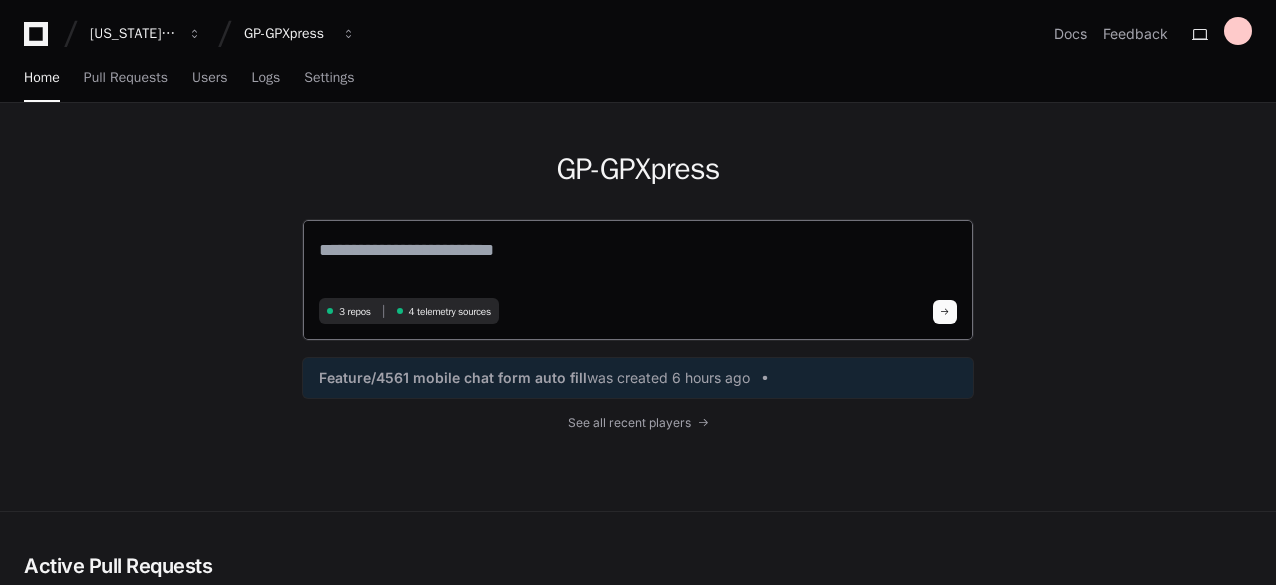 click 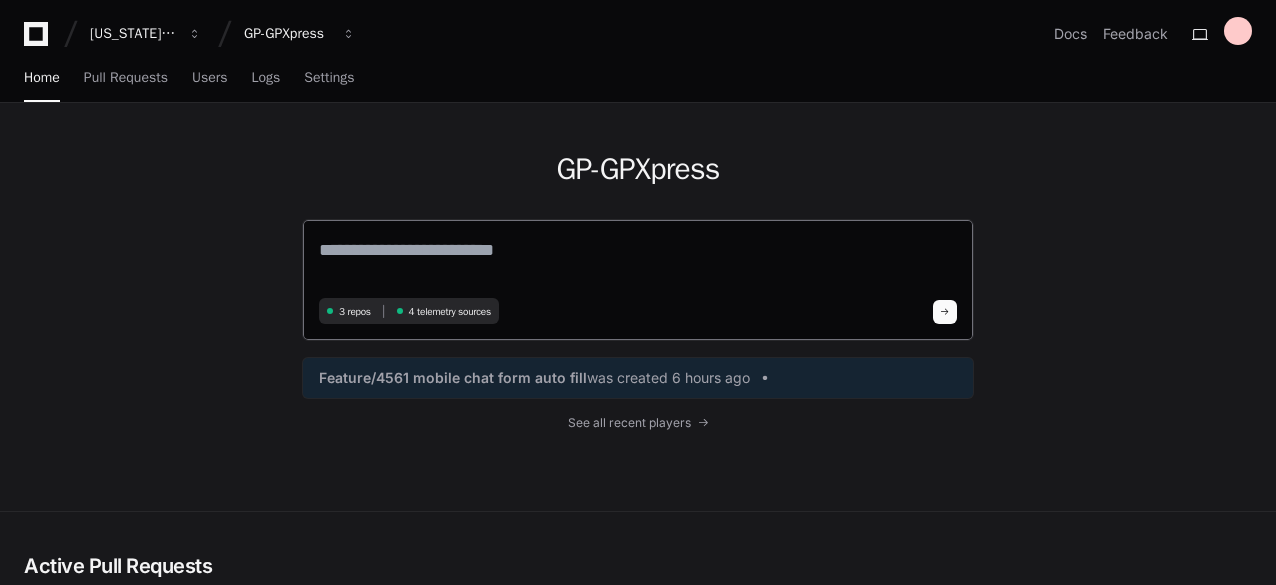 click 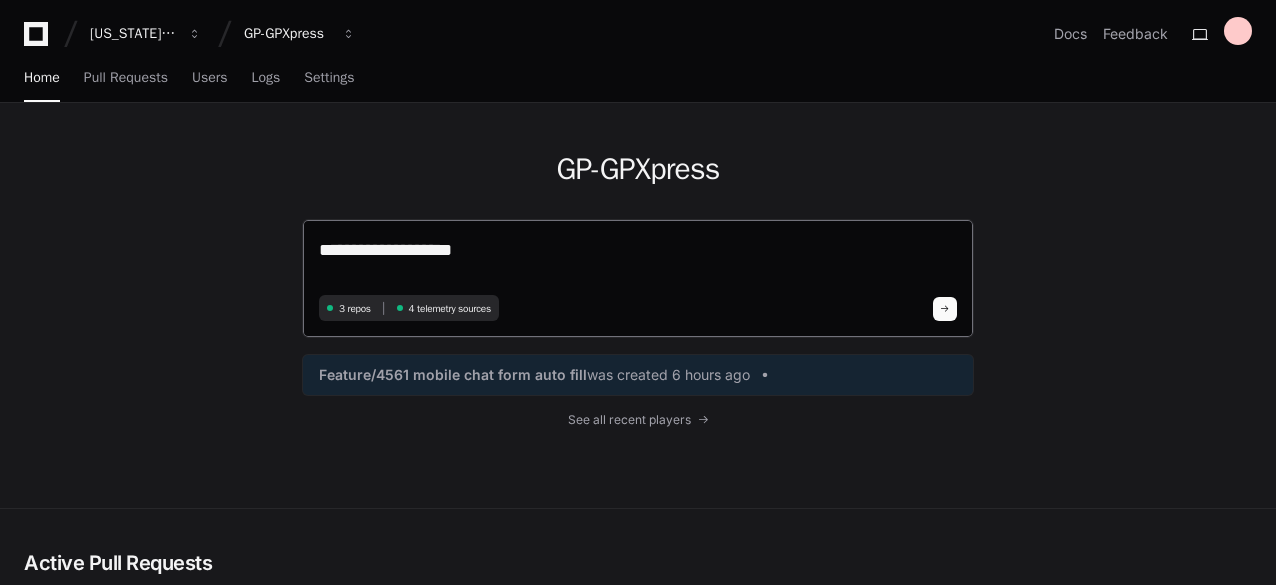 paste on "**********" 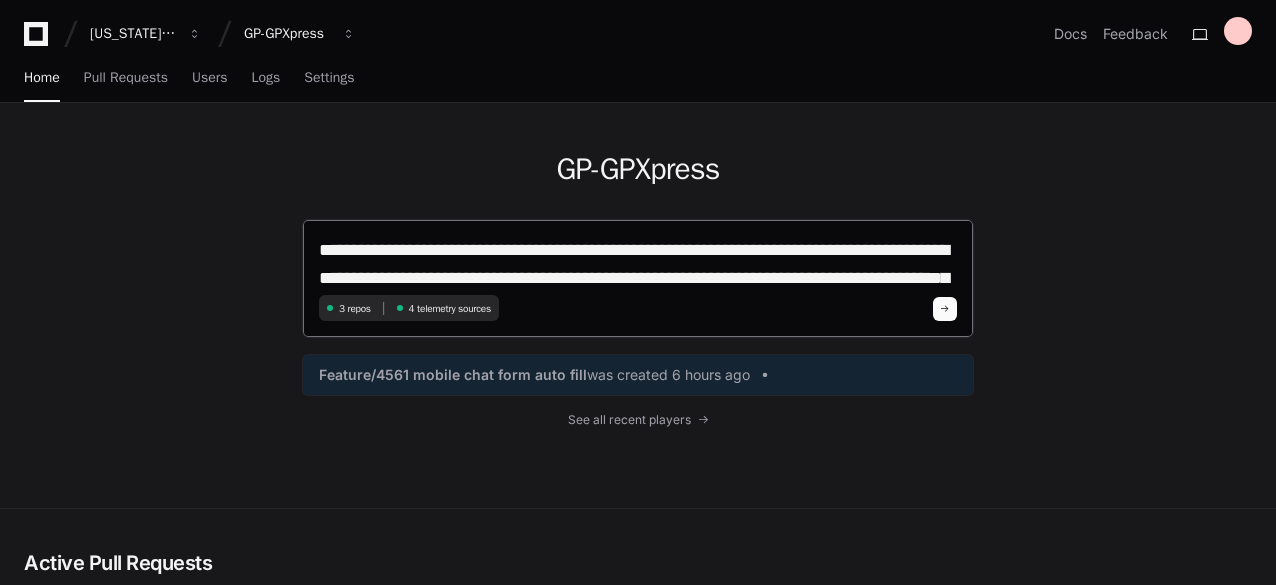 scroll, scrollTop: 0, scrollLeft: 0, axis: both 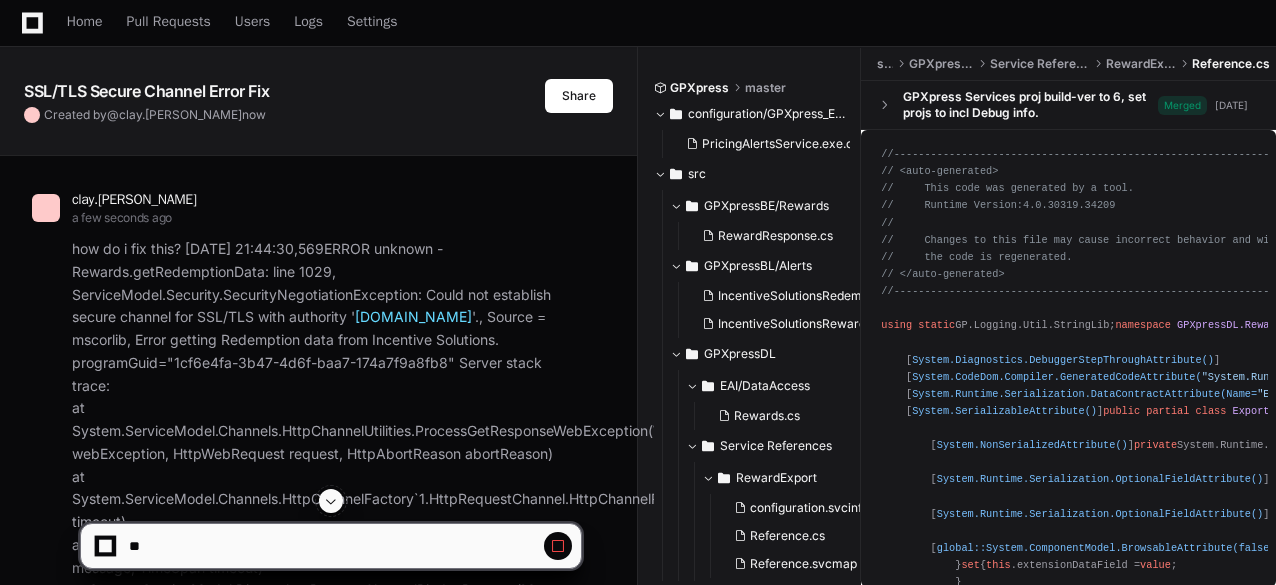 click on "how do i fix this? [DATE] 21:44:30,569   ERROR unknown                                  - Rewards.getRedemptionData:     line 1029, ServiceModel.Security.SecurityNegotiationException: Could not establish secure channel for SSL/TLS with authority ' [DOMAIN_NAME] '., Source = mscorlib, Error getting Redemption data from Incentive Solutions.  programGuid="1cf6e4fa-3b47-4d6f-baa7-174a7f9a8fb8" Server stack trace:
at System.ServiceModel.Channels.HttpChannelUtilities.ProcessGetResponseWebException(WebException webException, HttpWebRequest request, HttpAbortReason abortReason)
at System.ServiceModel.Channels.HttpChannelFactory`1.HttpRequestChannel.HttpChannelRequest.WaitForReply(TimeSpan timeout)
at System.ServiceModel.Channels.RequestChannel.Request(Message message, TimeSpan timeout)
at System.ServiceModel.Dispatcher.RequestChannelBinder.Request(Message message, TimeSpan timeout)  ins, Object  outs, TimeSpan timeout)" 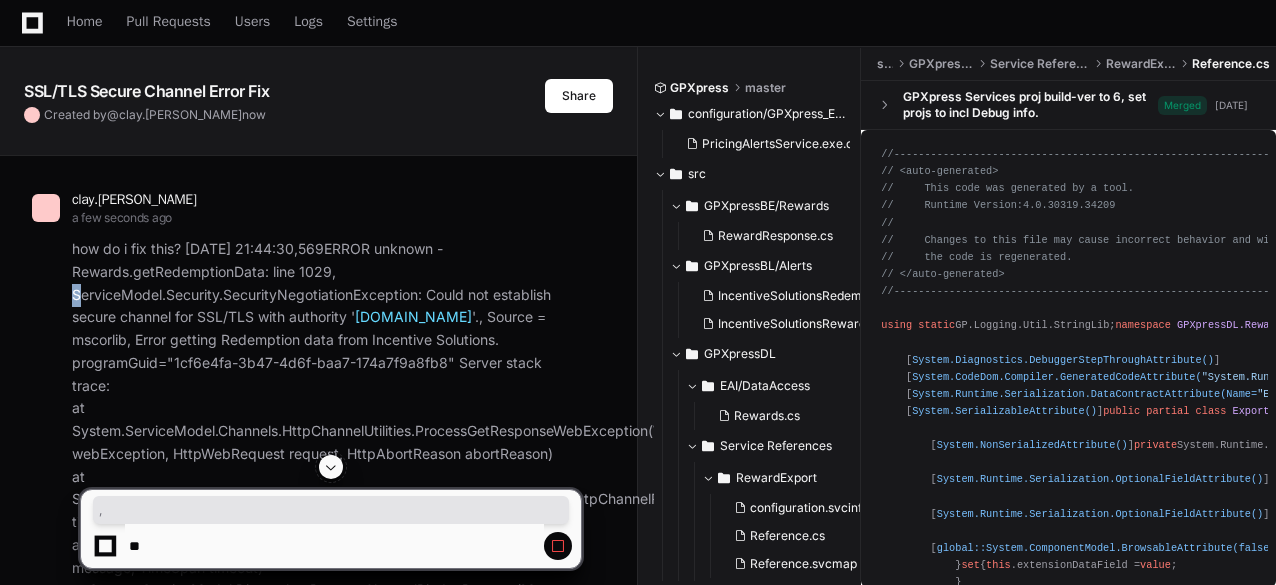 click on "how do i fix this? [DATE] 21:44:30,569   ERROR unknown                                  - Rewards.getRedemptionData:     line 1029, ServiceModel.Security.SecurityNegotiationException: Could not establish secure channel for SSL/TLS with authority ' [DOMAIN_NAME] '., Source = mscorlib, Error getting Redemption data from Incentive Solutions.  programGuid="1cf6e4fa-3b47-4d6f-baa7-174a7f9a8fb8" Server stack trace:
at System.ServiceModel.Channels.HttpChannelUtilities.ProcessGetResponseWebException(WebException webException, HttpWebRequest request, HttpAbortReason abortReason)
at System.ServiceModel.Channels.HttpChannelFactory`1.HttpRequestChannel.HttpChannelRequest.WaitForReply(TimeSpan timeout)
at System.ServiceModel.Channels.RequestChannel.Request(Message message, TimeSpan timeout)
at System.ServiceModel.Dispatcher.RequestChannelBinder.Request(Message message, TimeSpan timeout)  ins, Object  outs, TimeSpan timeout)" 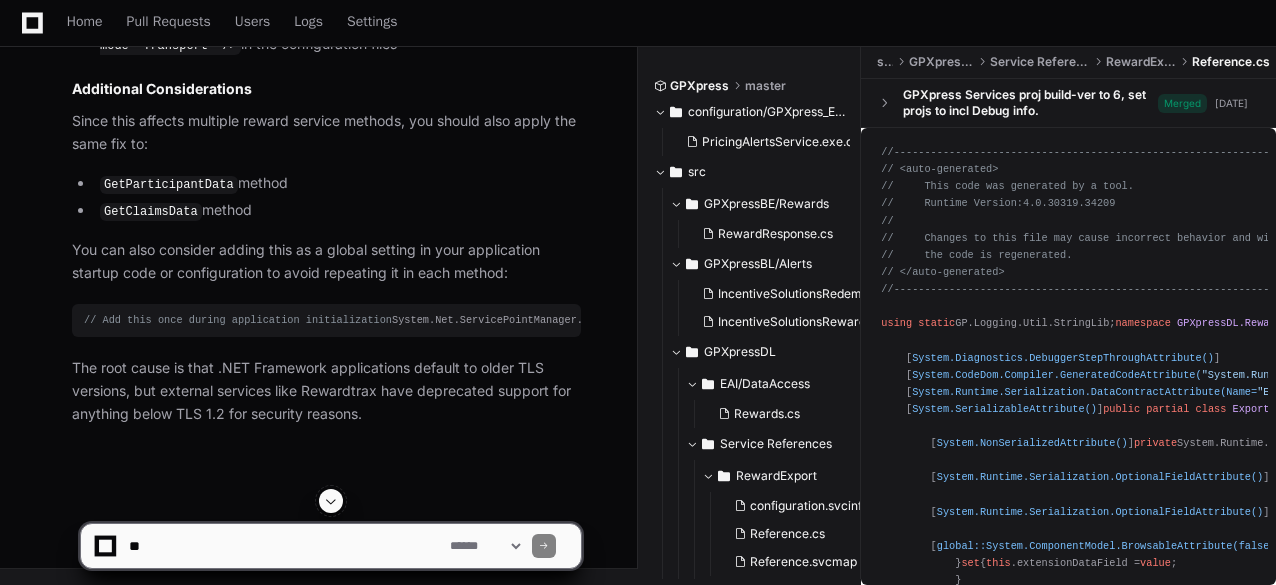 scroll, scrollTop: 2641, scrollLeft: 0, axis: vertical 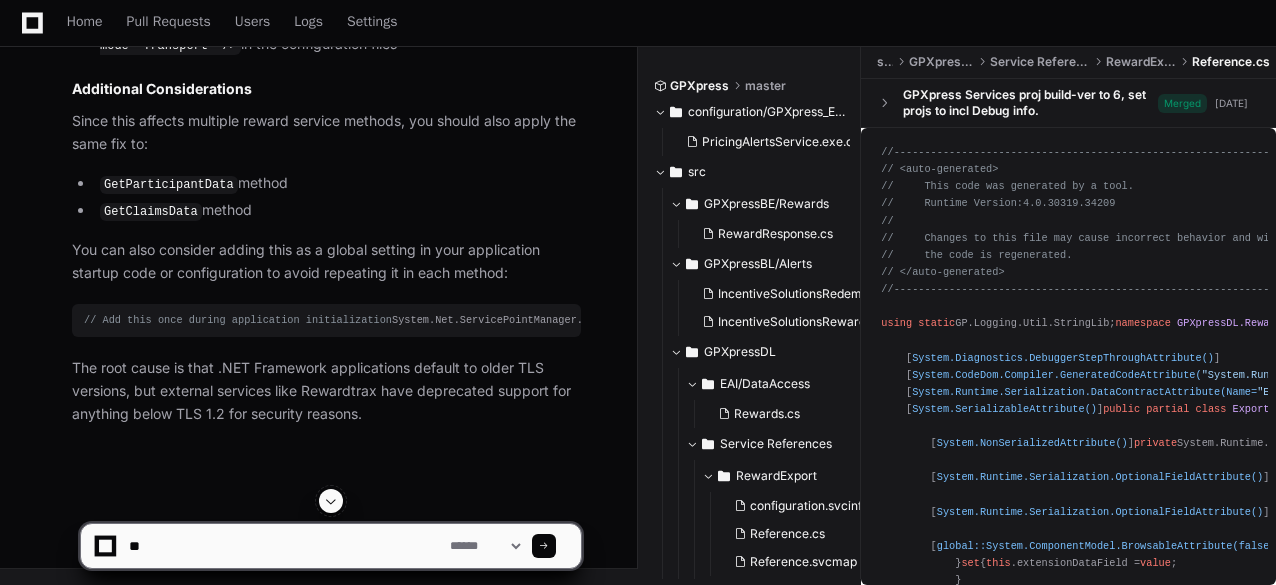 type on "*" 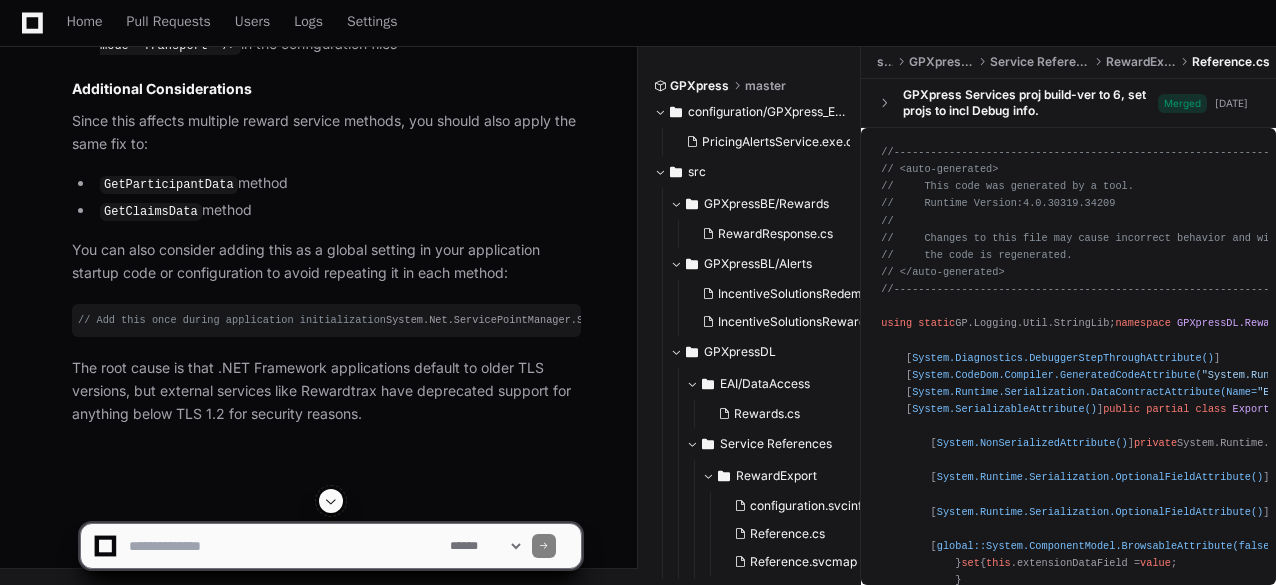 scroll, scrollTop: 0, scrollLeft: 0, axis: both 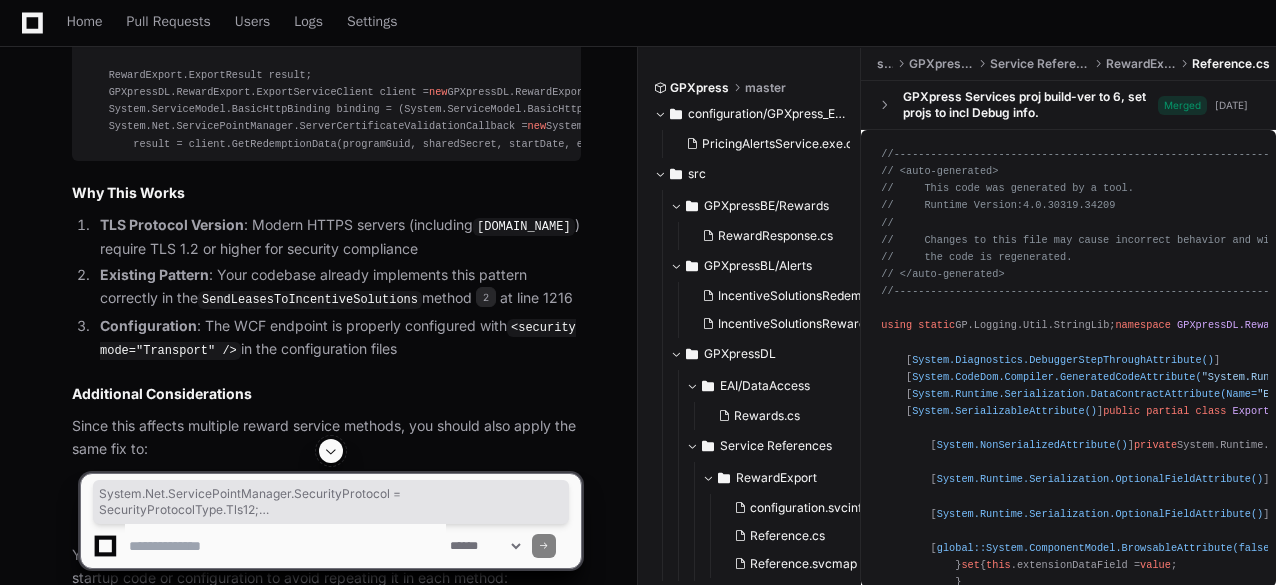 drag, startPoint x: 117, startPoint y: 303, endPoint x: 85, endPoint y: 266, distance: 48.9183 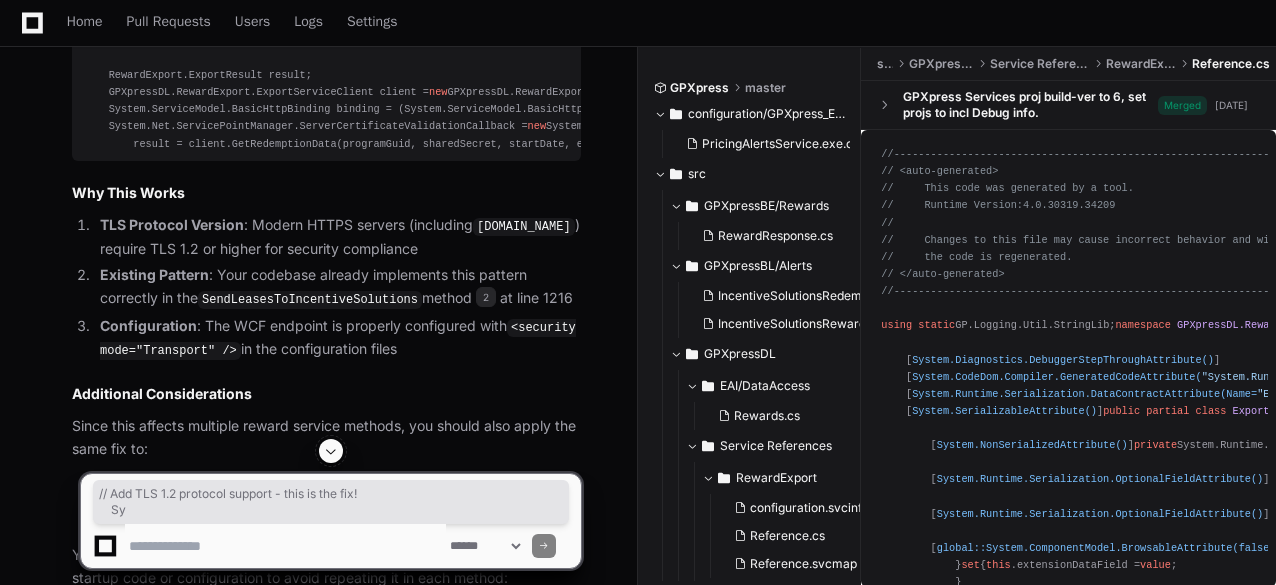 drag, startPoint x: 102, startPoint y: 249, endPoint x: 116, endPoint y: 269, distance: 24.41311 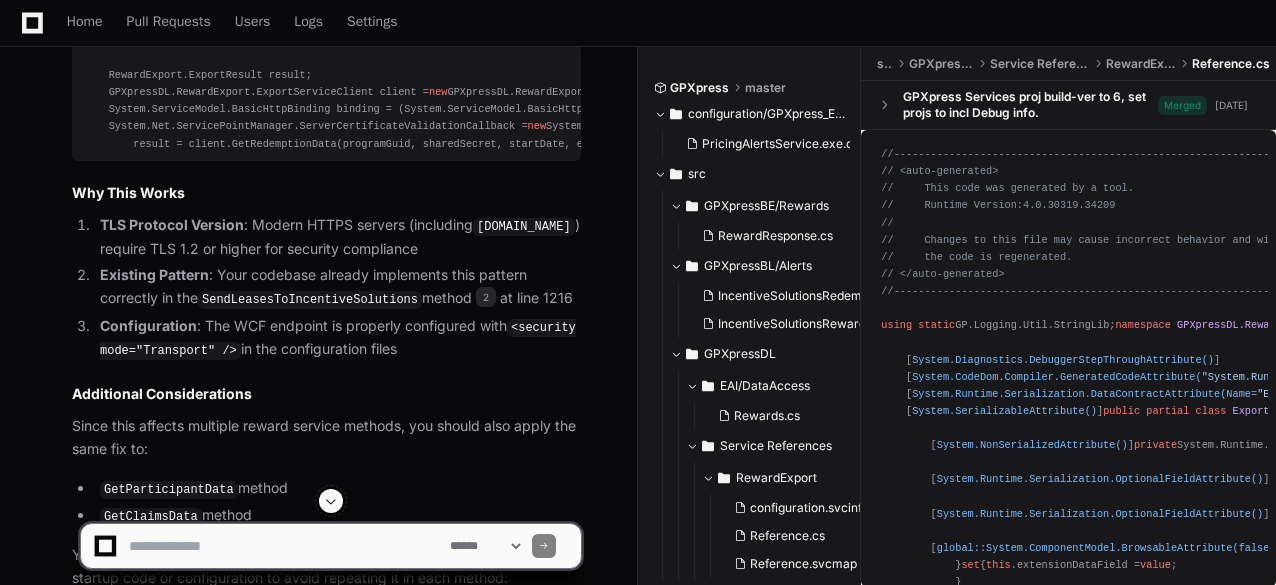 click on "public   static  RewardExport. ExportResult  getRedemptionData ( DateTime startDate, DateTime endDate )
{
Log.BeginMember( $"startDate= {startDate}  endDate= {endDate} " );
RewardExport.ExportResult result;
GPXpressDL.RewardExport.ExportServiceClient client =  new  GPXpressDL.RewardExport.ExportServiceClient();
System.ServiceModel.BasicHttpBinding binding = (System.ServiceModel.BasicHttpBinding)client.Endpoint.Binding;
string  sharedSecret = ConfigSettings.RewardsSharedSecret;
string  programGuid = ConfigSettings.RewardsProgramGuid;
// Add TLS 1.2 protocol support - this is the fix!
System.Net.ServicePointManager.SecurityProtocol = SecurityProtocolType.Tls12;
System.Net.ServicePointManager.ServerCertificateValidationCallback =  new  System.Net.Security.RemoteCertificateValidationCallback(WebHelper.TrustAllCertificatesCallBack);
try
{
result = client.GetRedemptionData(programGuid, sharedSecret, startDate, endDate);
}
}" 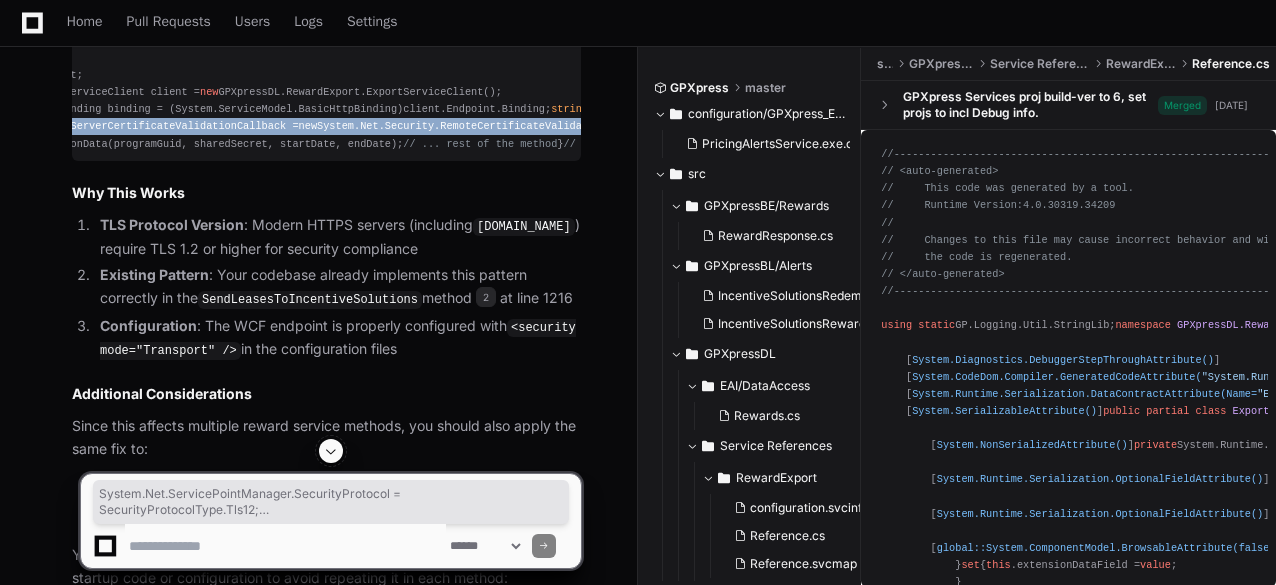 scroll, scrollTop: 0, scrollLeft: 478, axis: horizontal 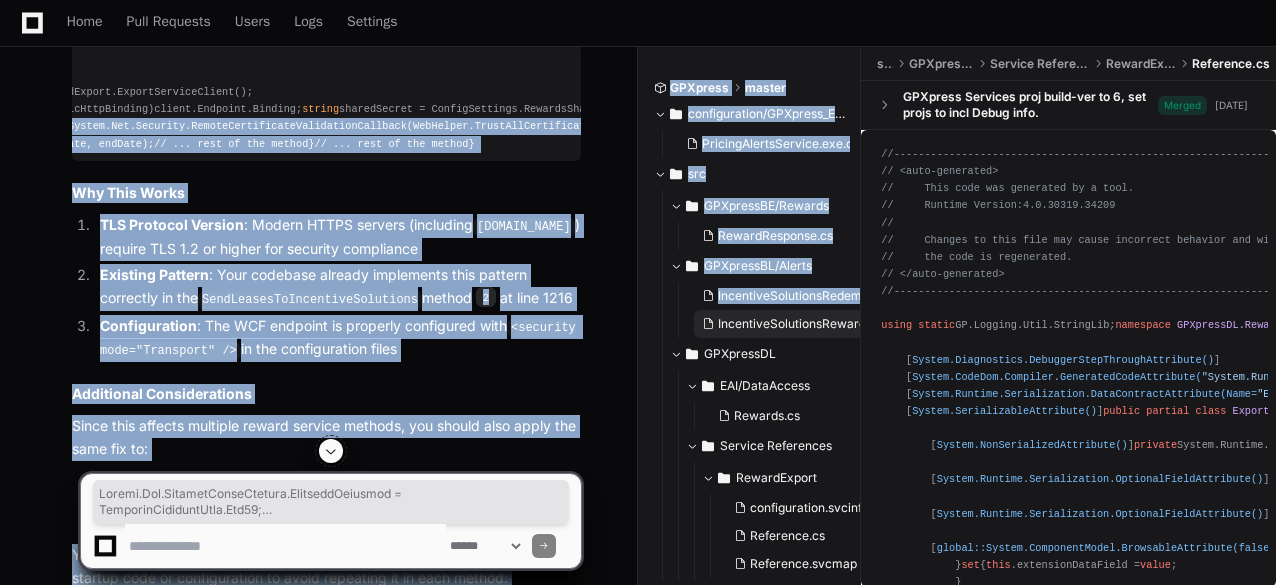 drag, startPoint x: 102, startPoint y: 267, endPoint x: 722, endPoint y: 317, distance: 622.0129 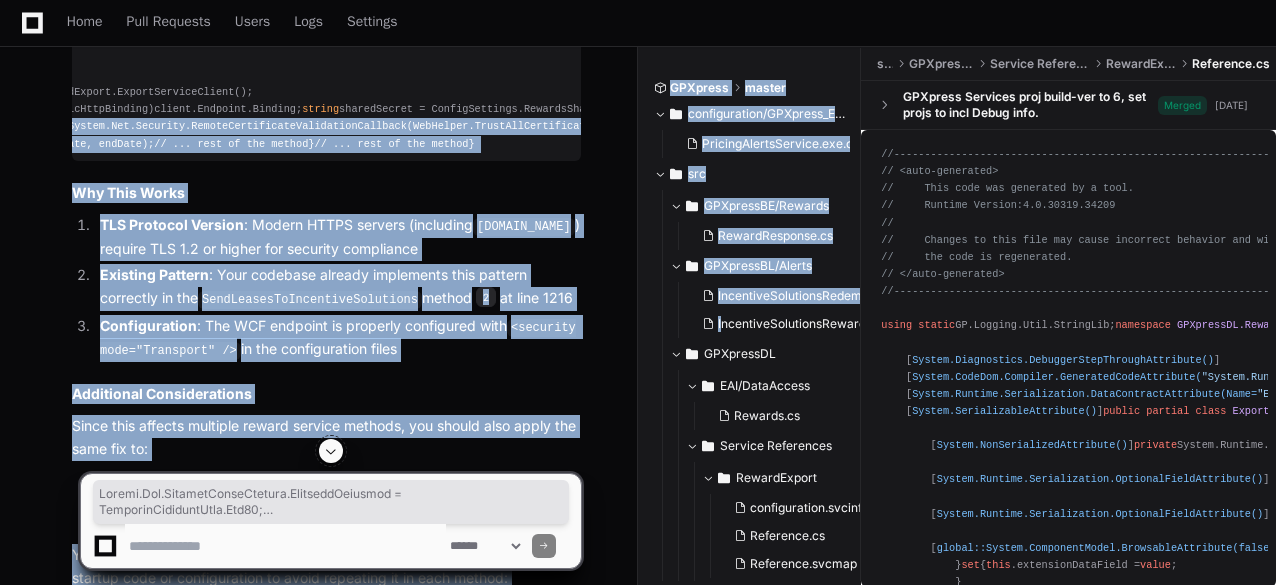click on "public   static  RewardExport. ExportResult  getRedemptionData ( DateTime startDate, DateTime endDate )
{
Log.BeginMember( $"startDate= {startDate}  endDate= {endDate} " );
RewardExport.ExportResult result;
GPXpressDL.RewardExport.ExportServiceClient client =  new  GPXpressDL.RewardExport.ExportServiceClient();
System.ServiceModel.BasicHttpBinding binding = (System.ServiceModel.BasicHttpBinding)client.Endpoint.Binding;
string  sharedSecret = ConfigSettings.RewardsSharedSecret;
string  programGuid = ConfigSettings.RewardsProgramGuid;
// Add TLS 1.2 protocol support - this is the fix!
System.Net.ServicePointManager.SecurityProtocol = SecurityProtocolType.Tls12;
System.Net.ServicePointManager.ServerCertificateValidationCallback =  new  System.Net.Security.RemoteCertificateValidationCallback(WebHelper.TrustAllCertificatesCallBack);
try
{
result = client.GetRedemptionData(programGuid, sharedSecret, startDate, endDate);
}
}" 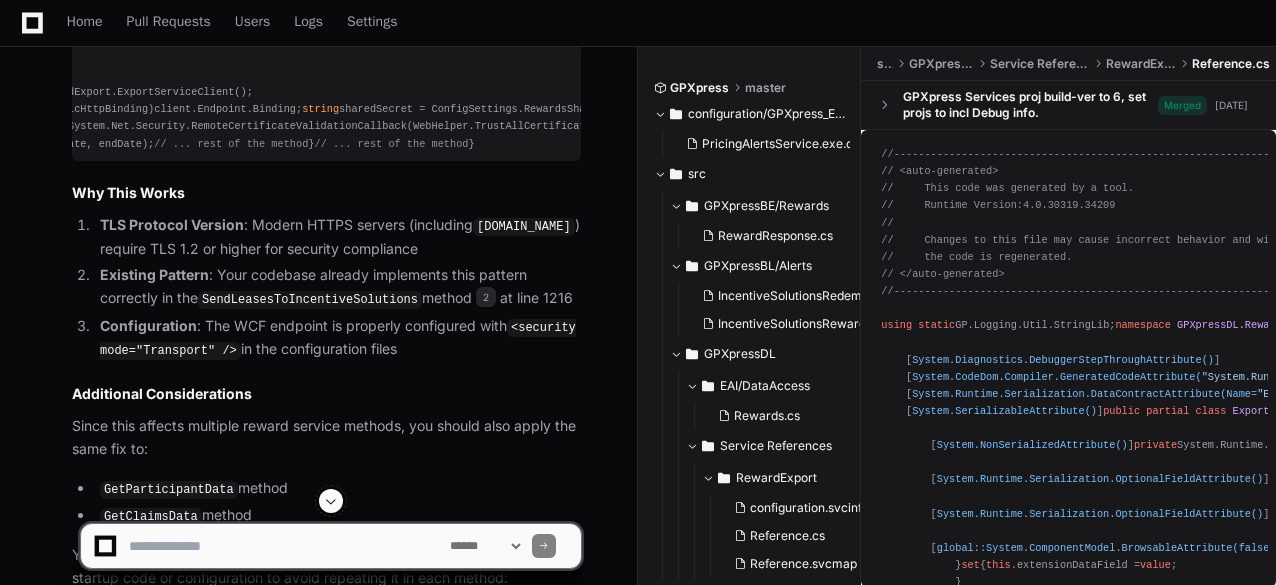 scroll, scrollTop: 0, scrollLeft: 0, axis: both 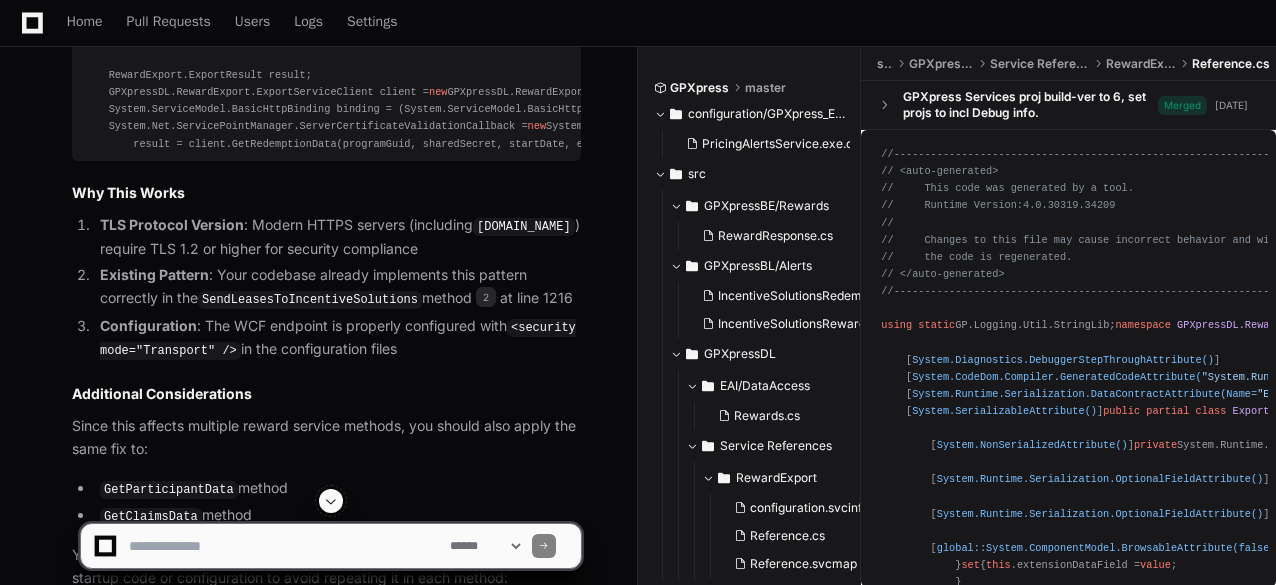 click on "public   static  RewardExport. ExportResult  getRedemptionData ( DateTime startDate, DateTime endDate )
{
Log.BeginMember( $"startDate= {startDate}  endDate= {endDate} " );
RewardExport.ExportResult result;
GPXpressDL.RewardExport.ExportServiceClient client =  new  GPXpressDL.RewardExport.ExportServiceClient();
System.ServiceModel.BasicHttpBinding binding = (System.ServiceModel.BasicHttpBinding)client.Endpoint.Binding;
string  sharedSecret = ConfigSettings.RewardsSharedSecret;
string  programGuid = ConfigSettings.RewardsProgramGuid;
// Add TLS 1.2 protocol support - this is the fix!
System.Net.ServicePointManager.SecurityProtocol = SecurityProtocolType.Tls12;
System.Net.ServicePointManager.ServerCertificateValidationCallback =  new  System.Net.Security.RemoteCertificateValidationCallback(WebHelper.TrustAllCertificatesCallBack);
try
{
result = client.GetRedemptionData(programGuid, sharedSecret, startDate, endDate);
}
}" 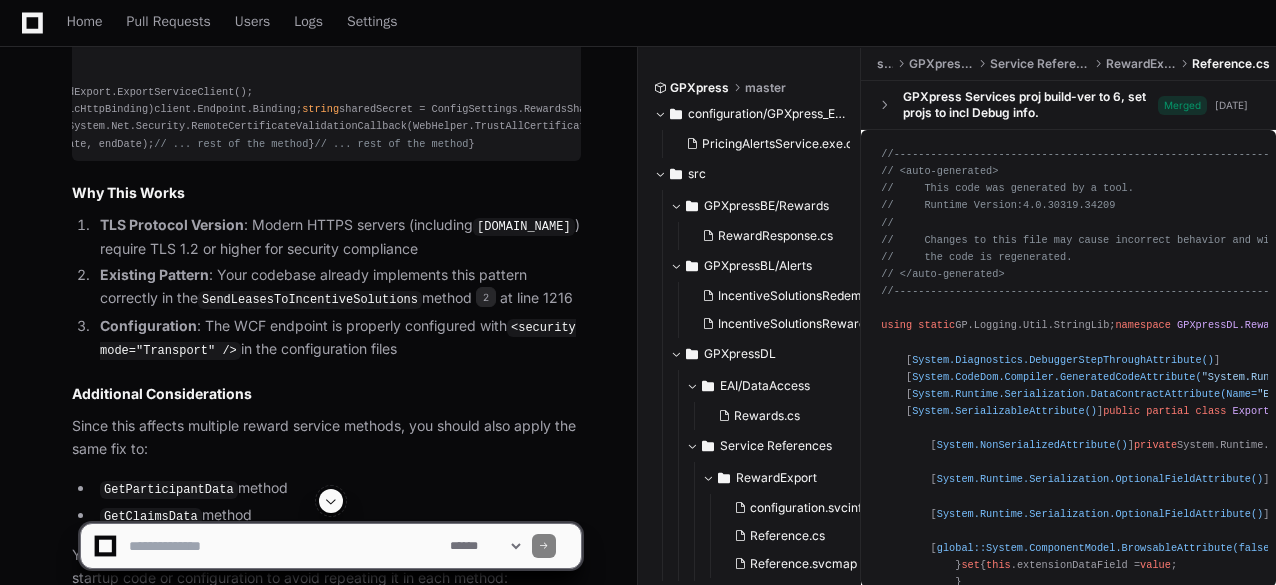 scroll, scrollTop: 0, scrollLeft: 0, axis: both 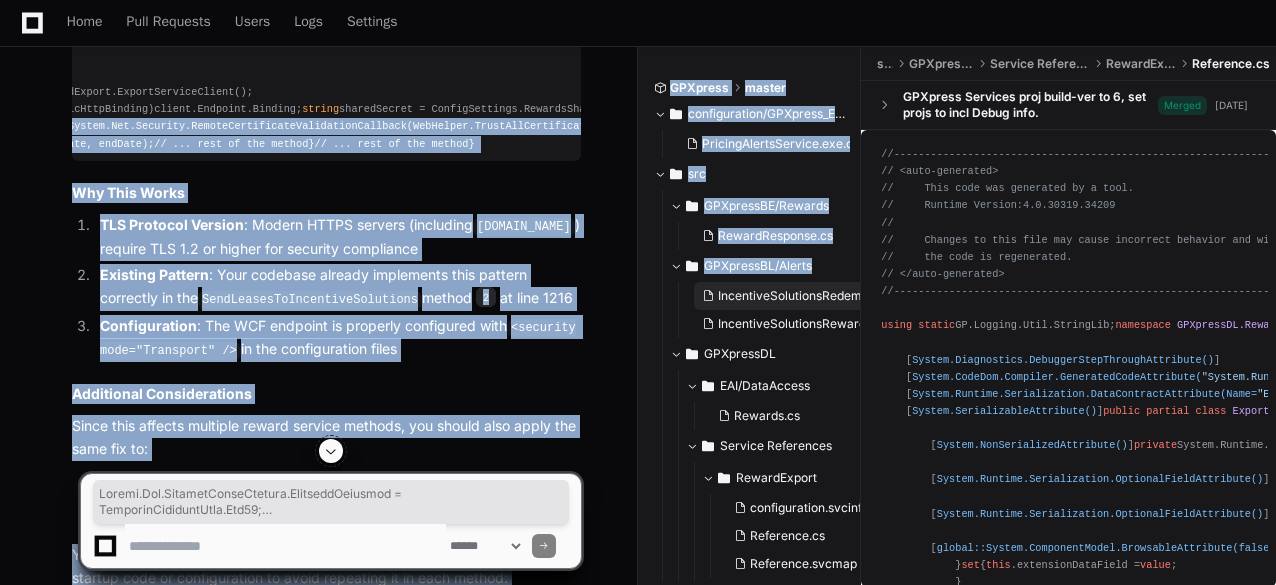 drag, startPoint x: 94, startPoint y: 268, endPoint x: 698, endPoint y: 297, distance: 604.6958 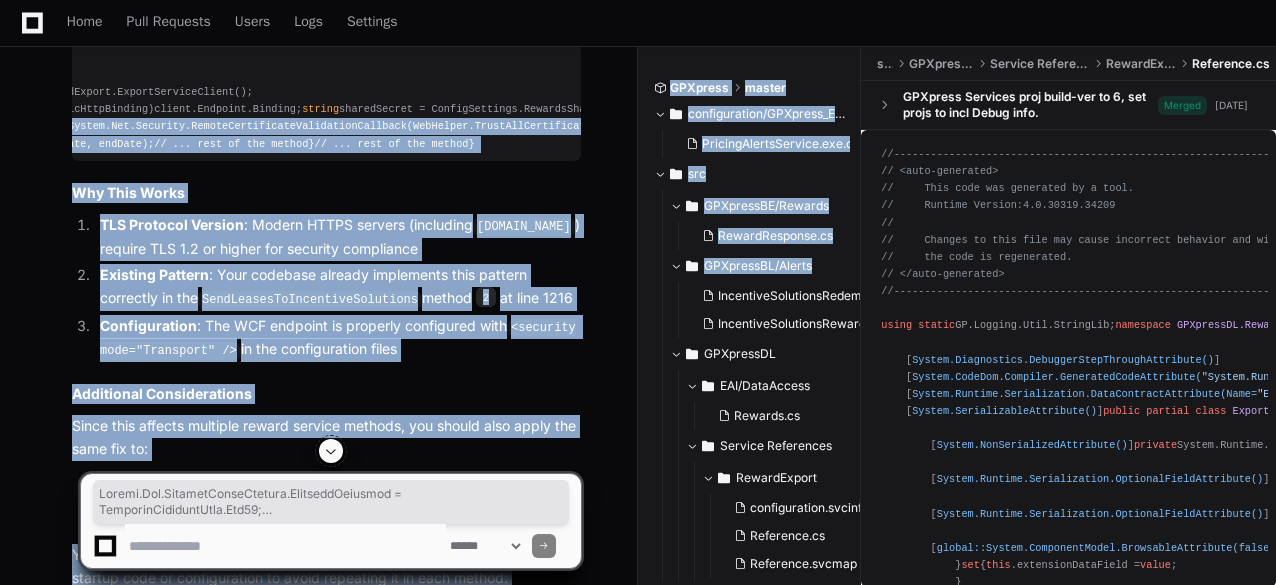 scroll, scrollTop: 0, scrollLeft: 0, axis: both 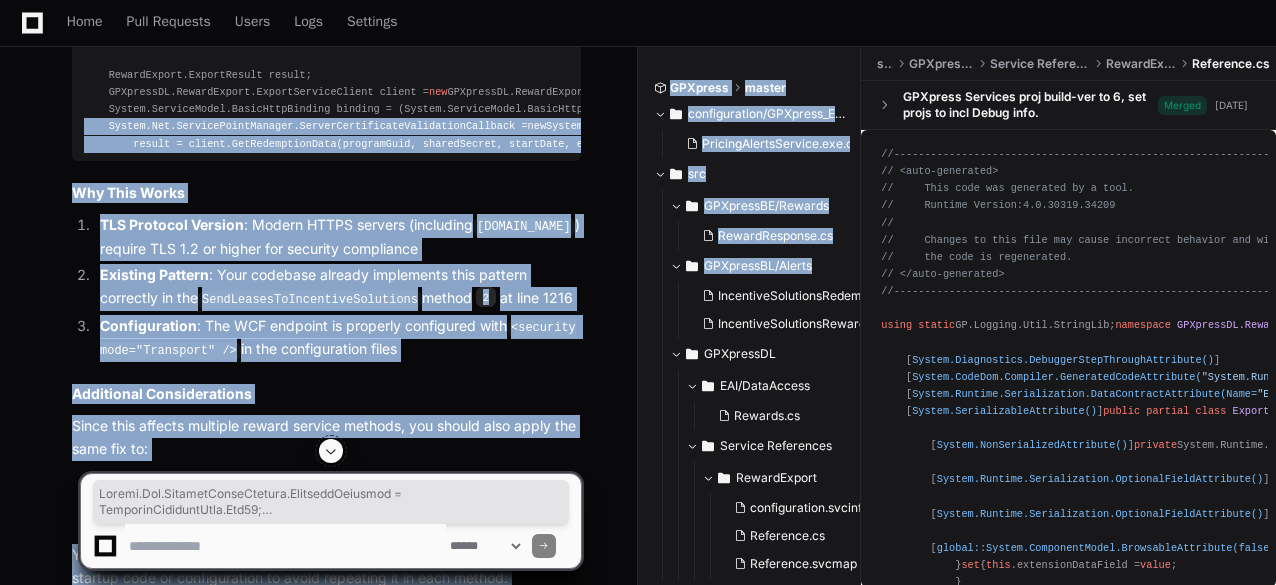 click on "public   static  RewardExport. ExportResult  getRedemptionData ( DateTime startDate, DateTime endDate )
{
Log.BeginMember( $"startDate= {startDate}  endDate= {endDate} " );
RewardExport.ExportResult result;
GPXpressDL.RewardExport.ExportServiceClient client =  new  GPXpressDL.RewardExport.ExportServiceClient();
System.ServiceModel.BasicHttpBinding binding = (System.ServiceModel.BasicHttpBinding)client.Endpoint.Binding;
string  sharedSecret = ConfigSettings.RewardsSharedSecret;
string  programGuid = ConfigSettings.RewardsProgramGuid;
// Add TLS 1.2 protocol support - this is the fix!
System.Net.ServicePointManager.SecurityProtocol = SecurityProtocolType.Tls12;
System.Net.ServicePointManager.ServerCertificateValidationCallback =  new  System.Net.Security.RemoteCertificateValidationCallback(WebHelper.TrustAllCertificatesCallBack);
try
{
result = client.GetRedemptionData(programGuid, sharedSecret, startDate, endDate);
}
}" 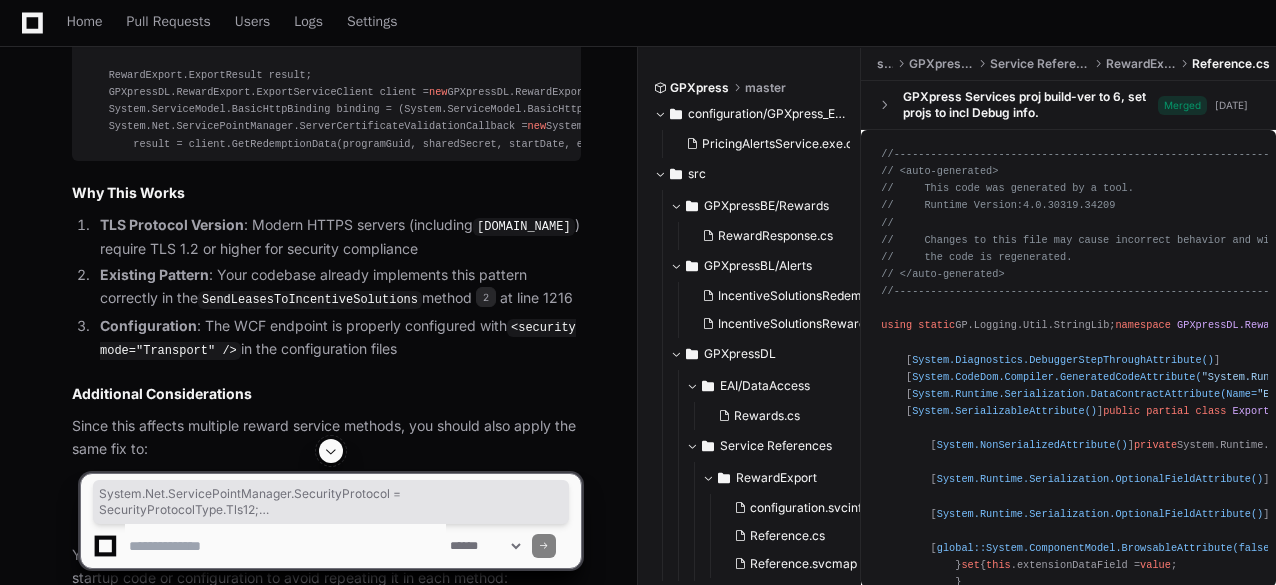 drag, startPoint x: 102, startPoint y: 265, endPoint x: 120, endPoint y: 303, distance: 42.047592 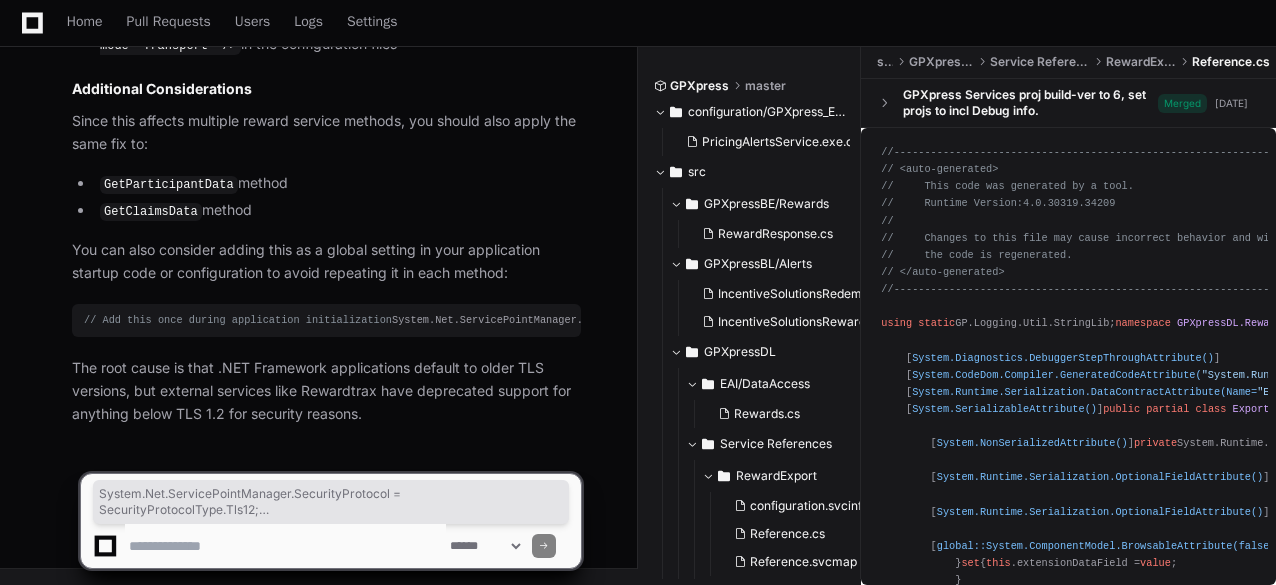 scroll, scrollTop: 2690, scrollLeft: 0, axis: vertical 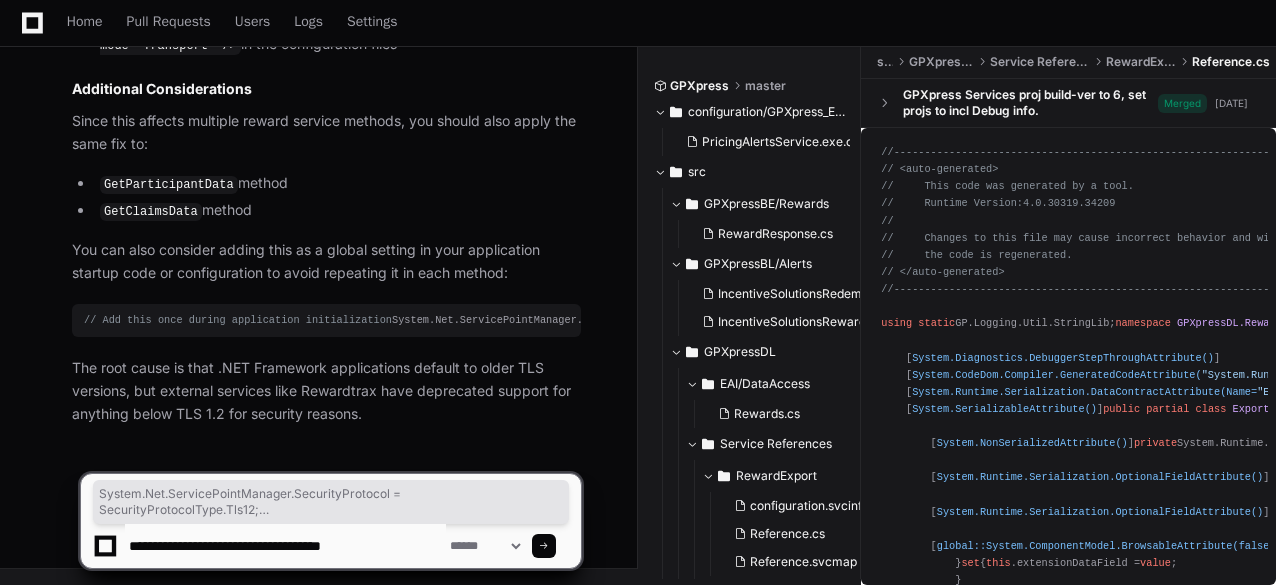 type on "**********" 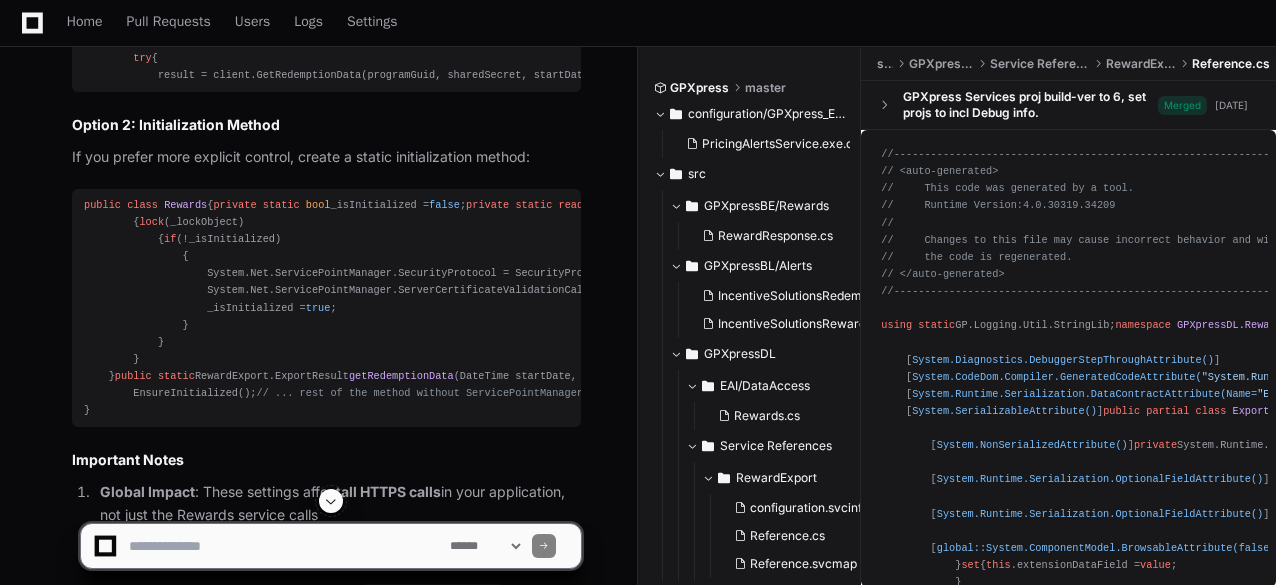 scroll, scrollTop: 3598, scrollLeft: 0, axis: vertical 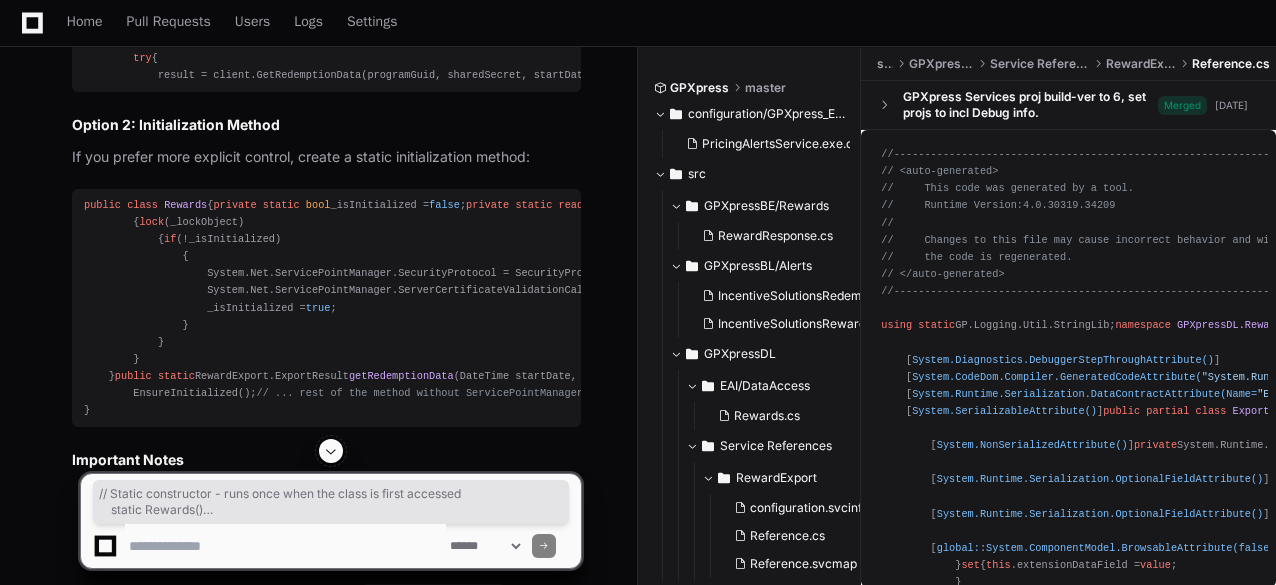 drag, startPoint x: 144, startPoint y: 331, endPoint x: 3, endPoint y: 237, distance: 169.4609 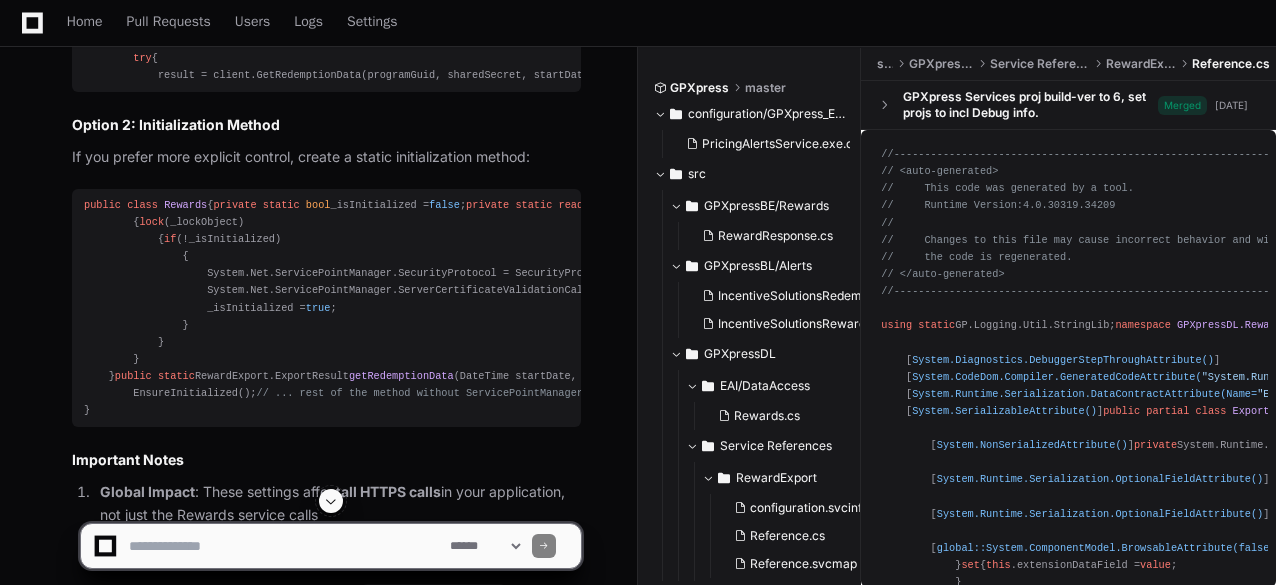 click 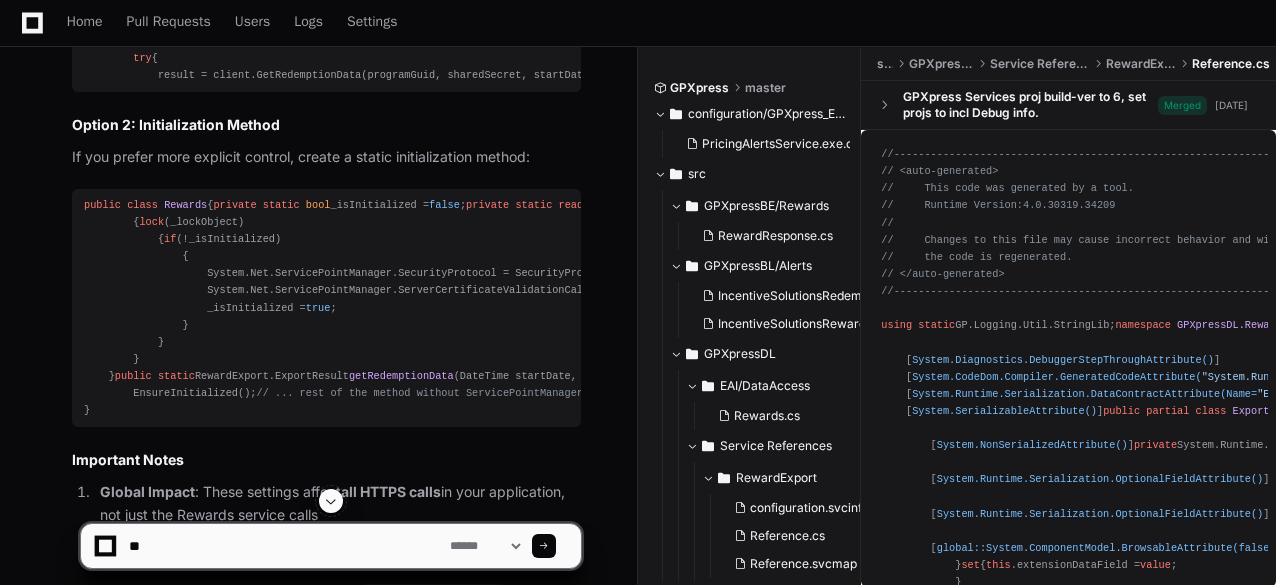 type on "*" 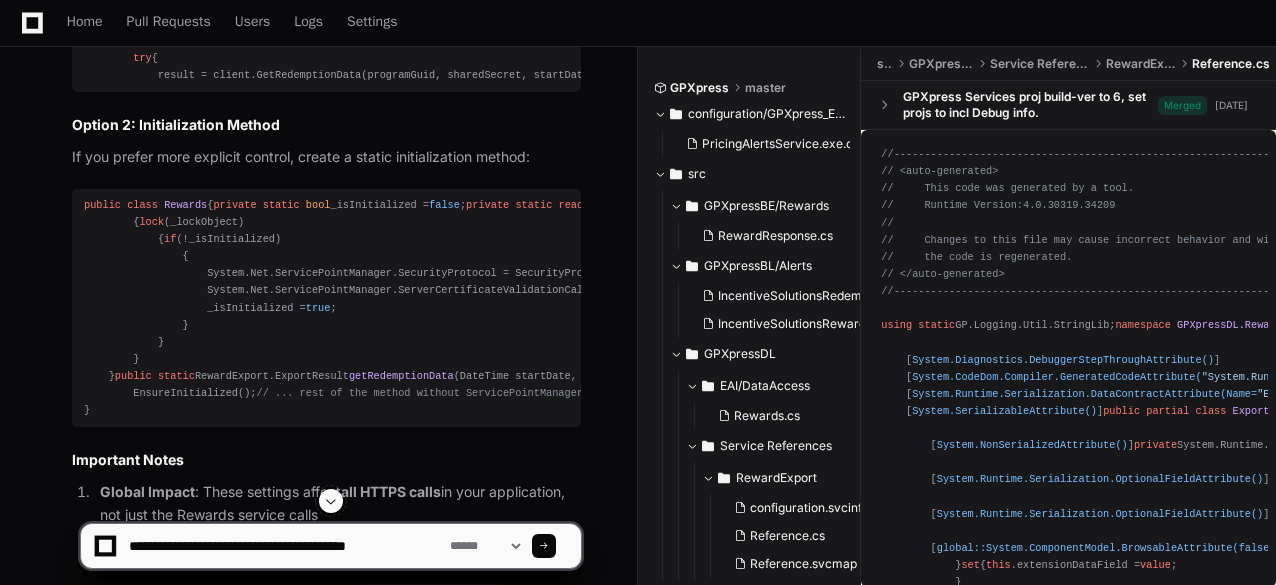 paste on "**********" 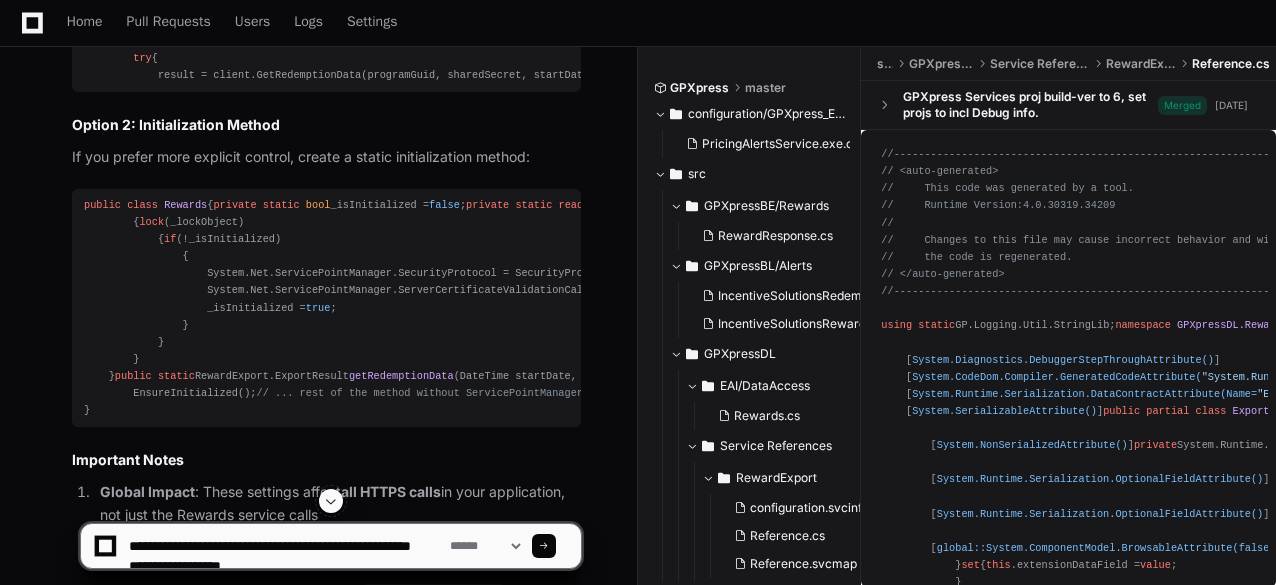 scroll, scrollTop: 15526, scrollLeft: 0, axis: vertical 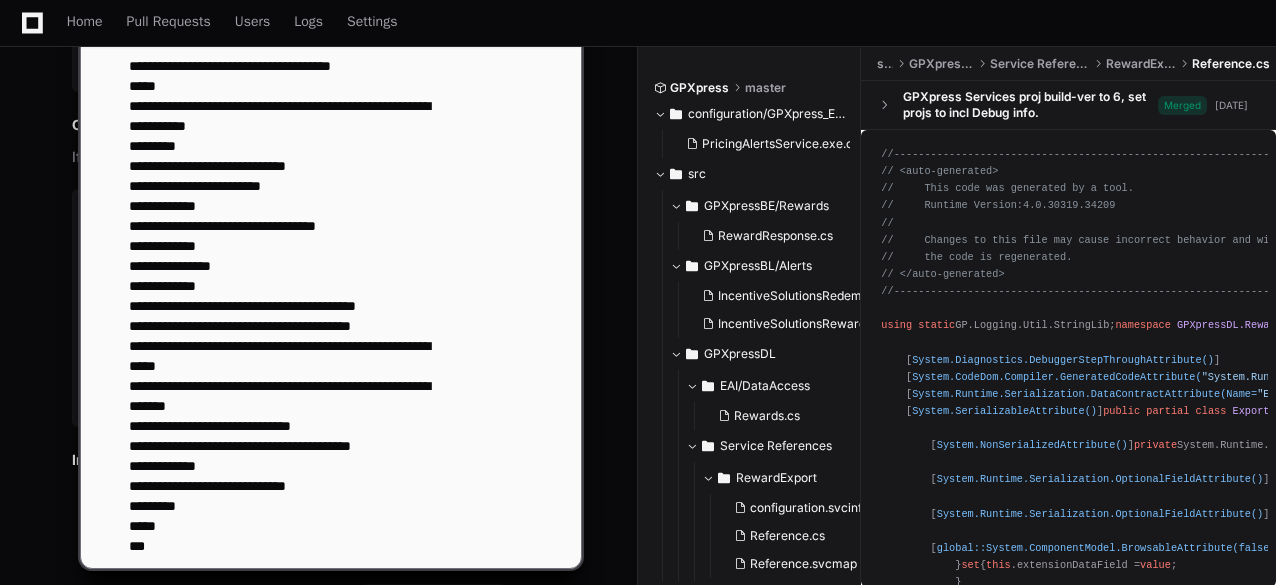 type 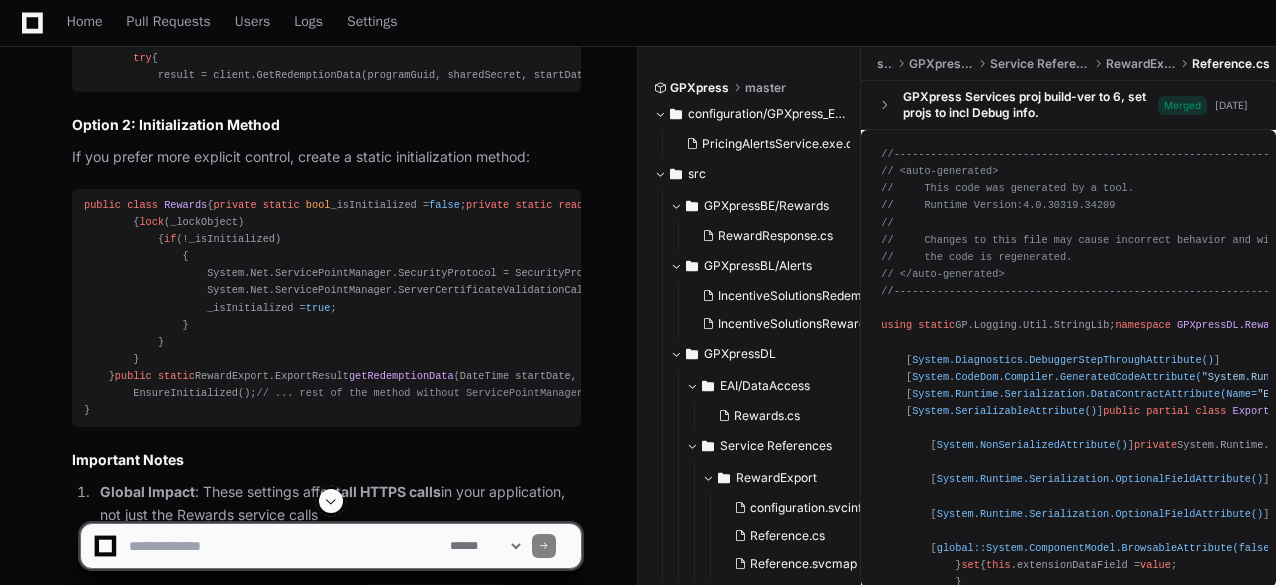scroll, scrollTop: 0, scrollLeft: 0, axis: both 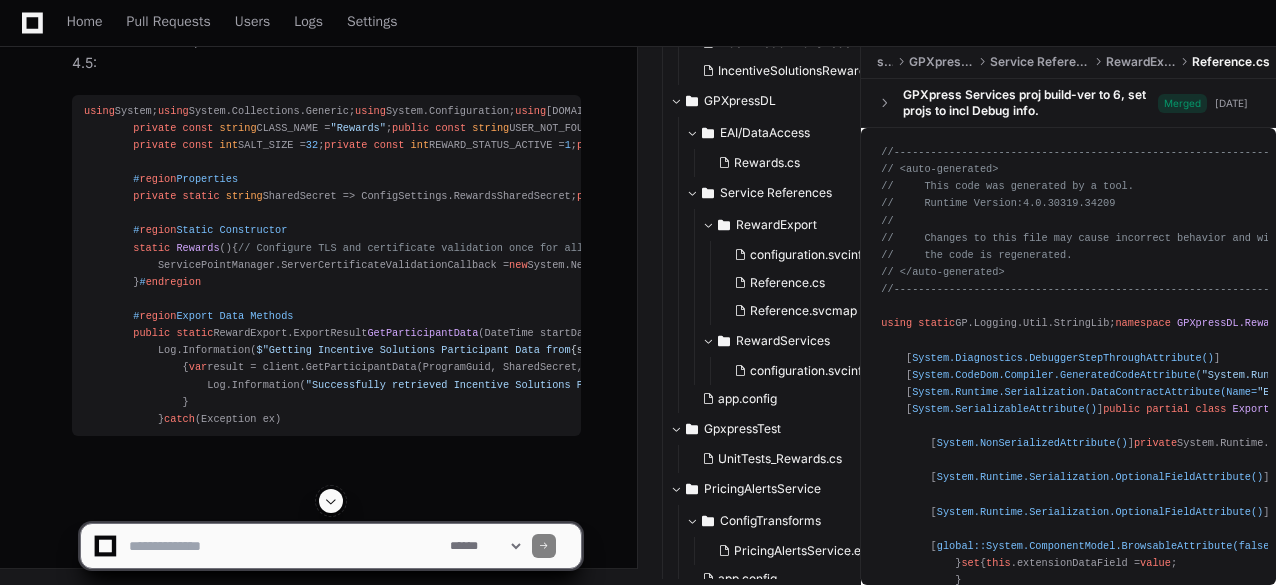 click 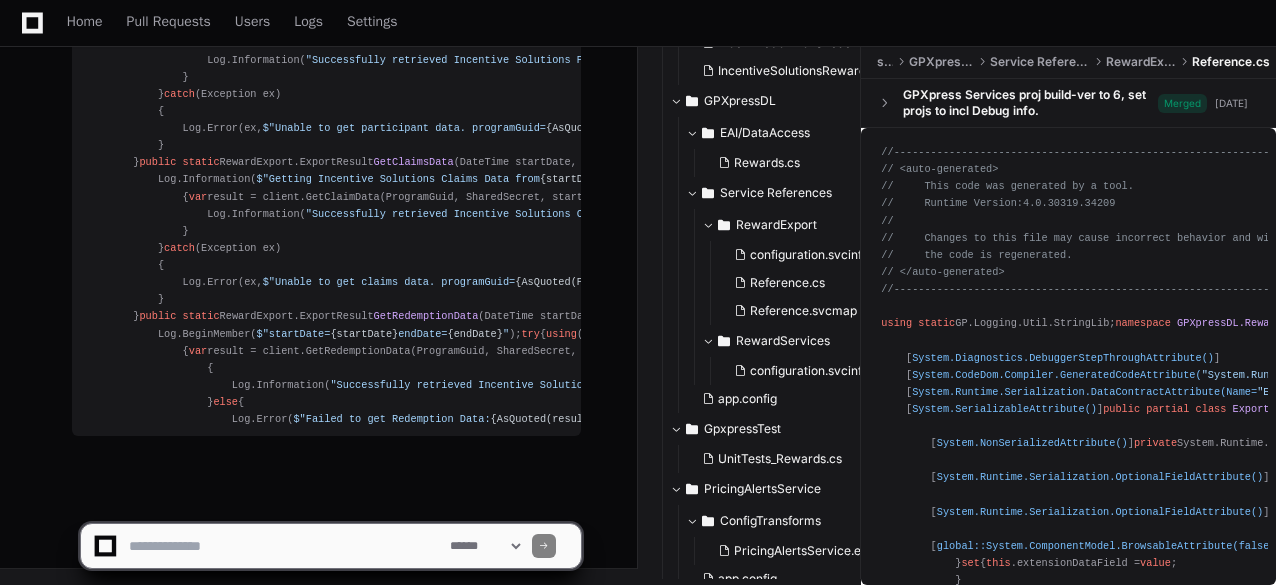 scroll, scrollTop: 33097, scrollLeft: 0, axis: vertical 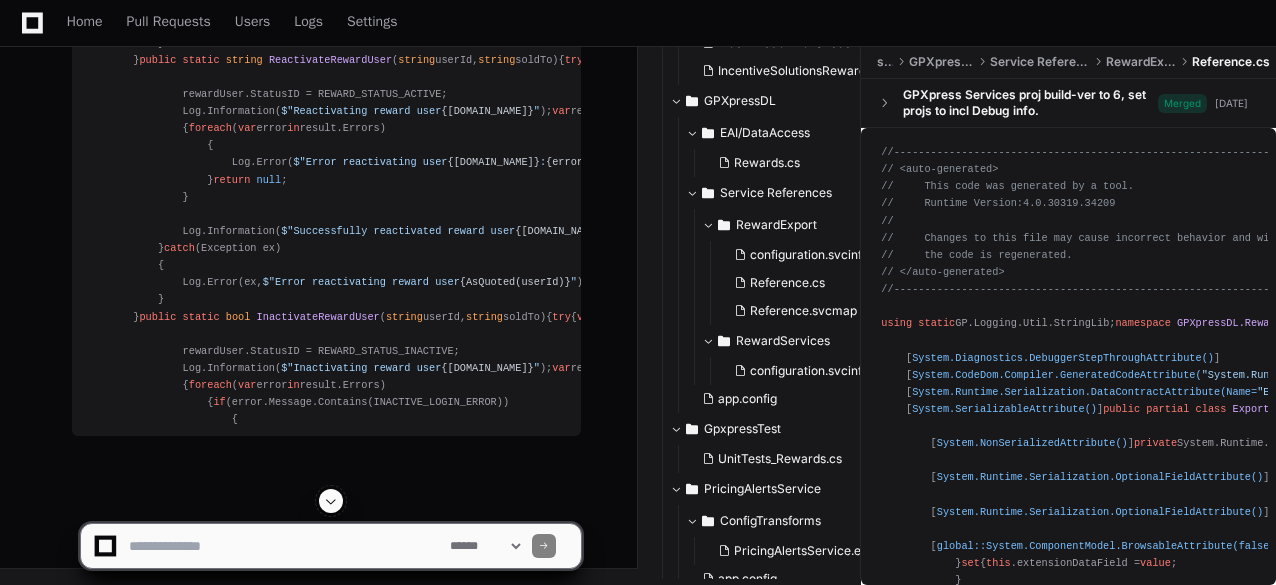 click 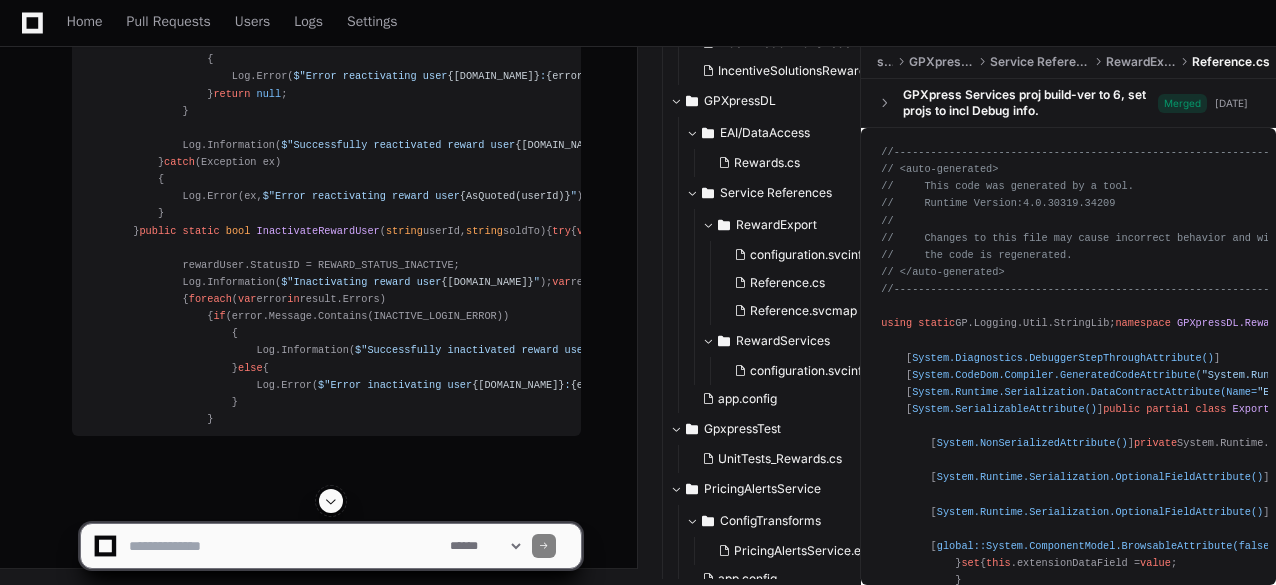 scroll, scrollTop: 36652, scrollLeft: 0, axis: vertical 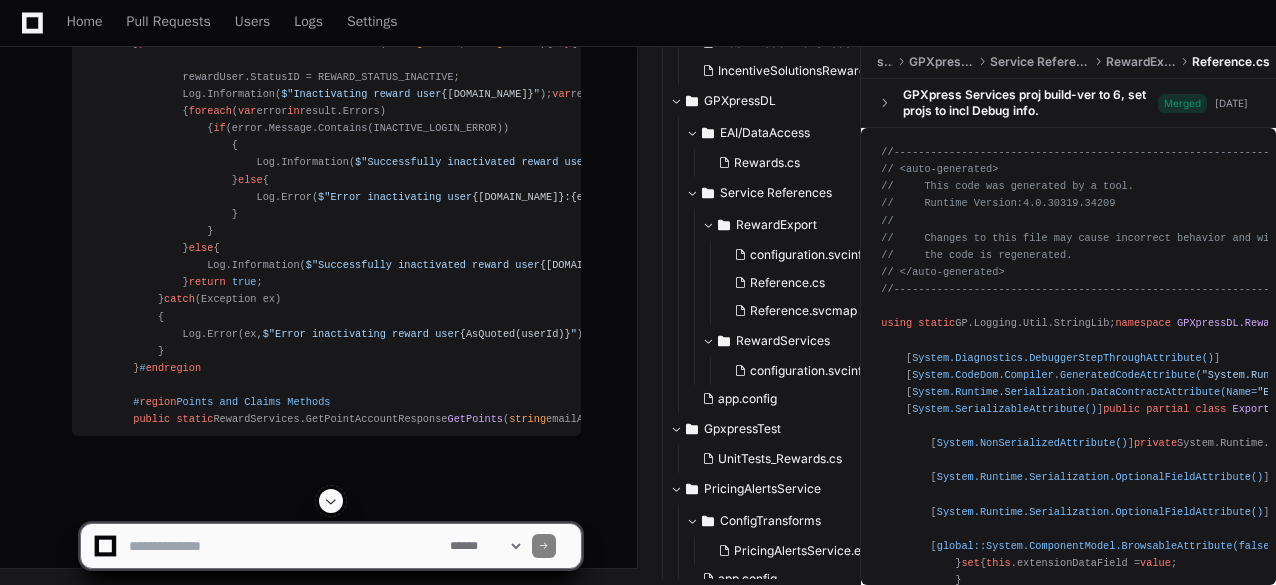 click 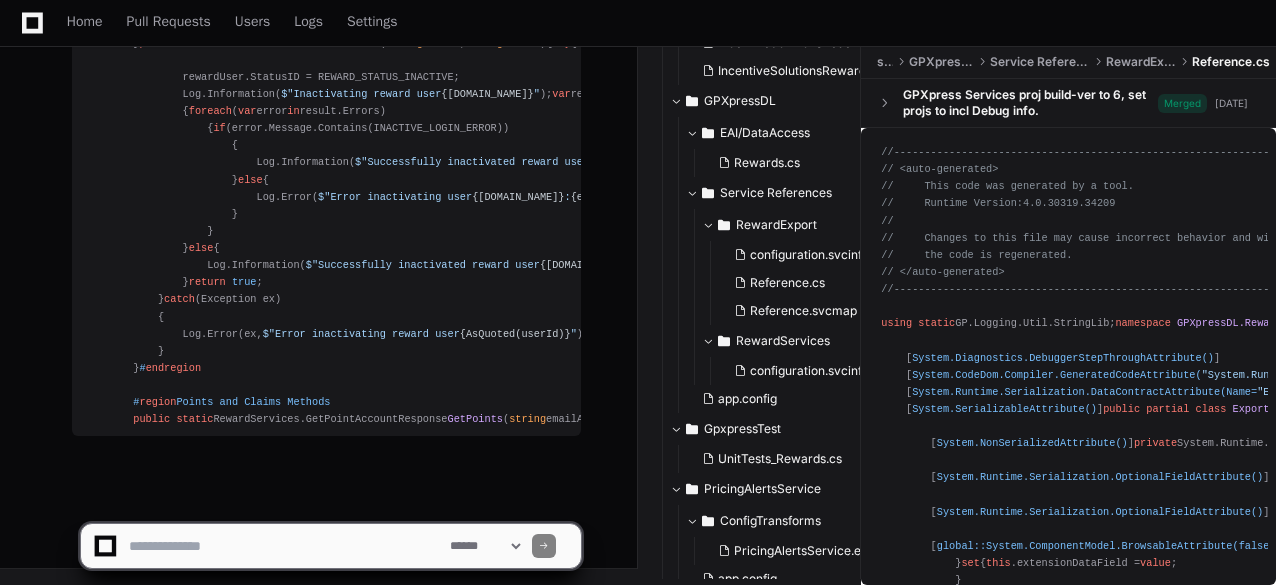 scroll, scrollTop: 37376, scrollLeft: 0, axis: vertical 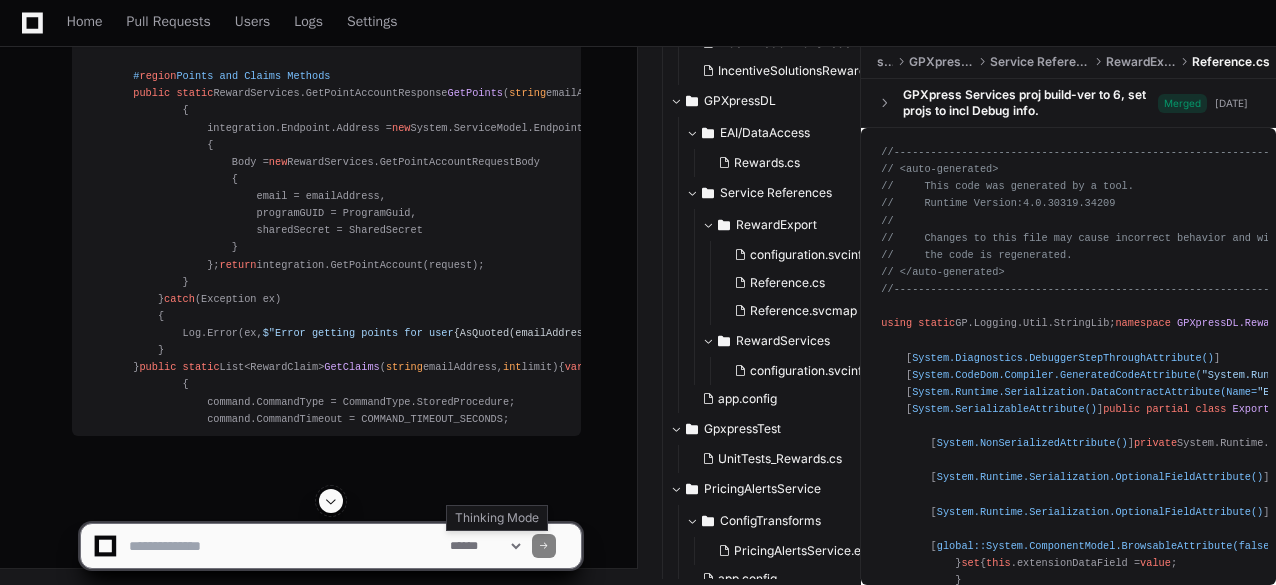 click on "**********" at bounding box center (485, 546) 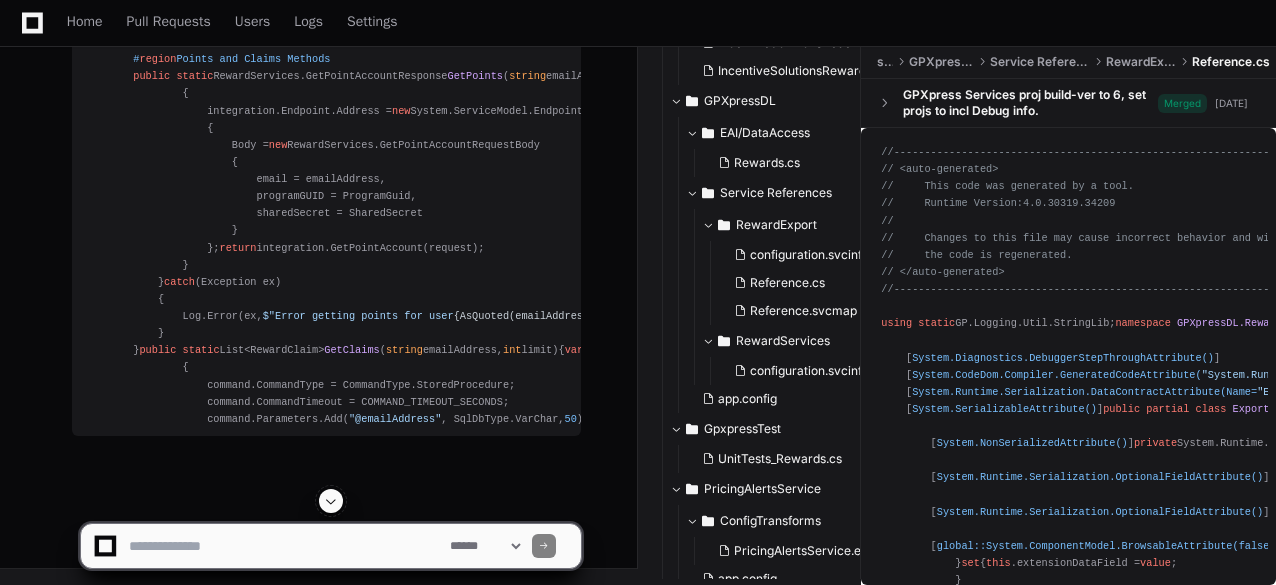 click on "clay.[PERSON_NAME] 25 minutes ago how do i fix this? [DATE] 21:44:30,569   ERROR unknown                                  - Rewards.getRedemptionData:     line 1029, ServiceModel.Security.SecurityNegotiationException: Could not establish secure channel for SSL/TLS with authority ' [DOMAIN_NAME] '., Source = mscorlib, Error getting Redemption data from Incentive Solutions.  programGuid="1cf6e4fa-3b47-4d6f-baa7-174a7f9a8fb8" Server stack trace:
at System.ServiceModel.Channels.HttpChannelUtilities.ProcessGetResponseWebException(WebException webException, HttpWebRequest request, HttpAbortReason abortReason)
at System.ServiceModel.Channels.HttpChannelFactory`1.HttpRequestChannel.HttpChannelRequest.WaitForReply(TimeSpan timeout)
at System.ServiceModel.Channels.RequestChannel.Request(Message message, TimeSpan timeout)
at System.ServiceModel.Dispatcher.RequestChannelBinder.Request(Message message, TimeSpan timeout)  ins, Object  outs, TimeSpan timeout)
Exception rethrown at  :" 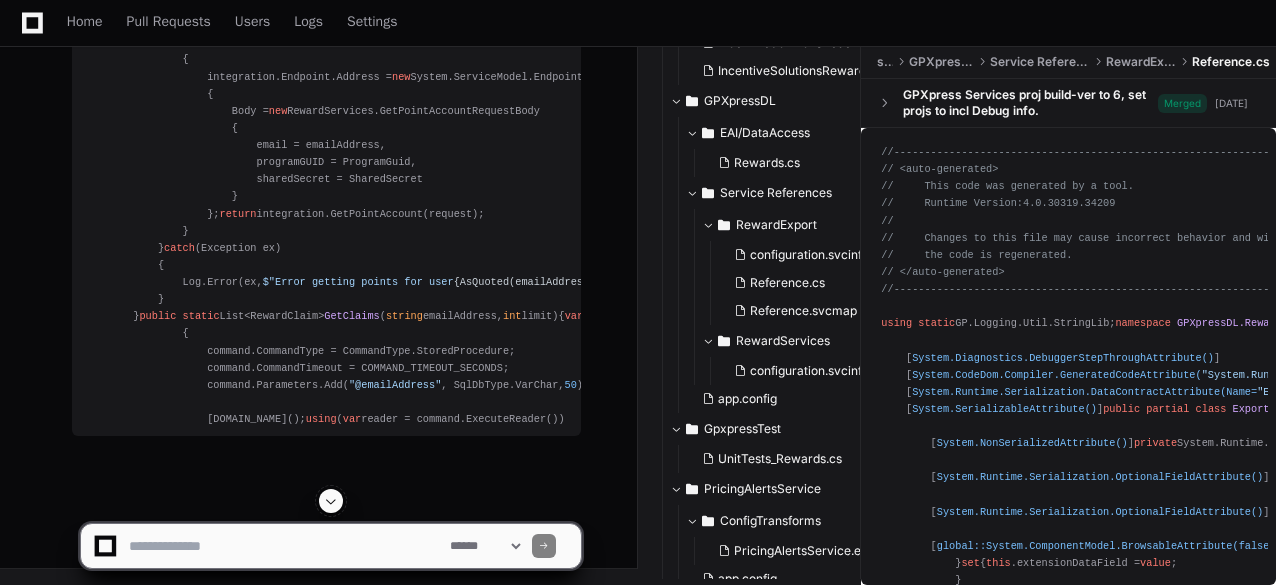 click 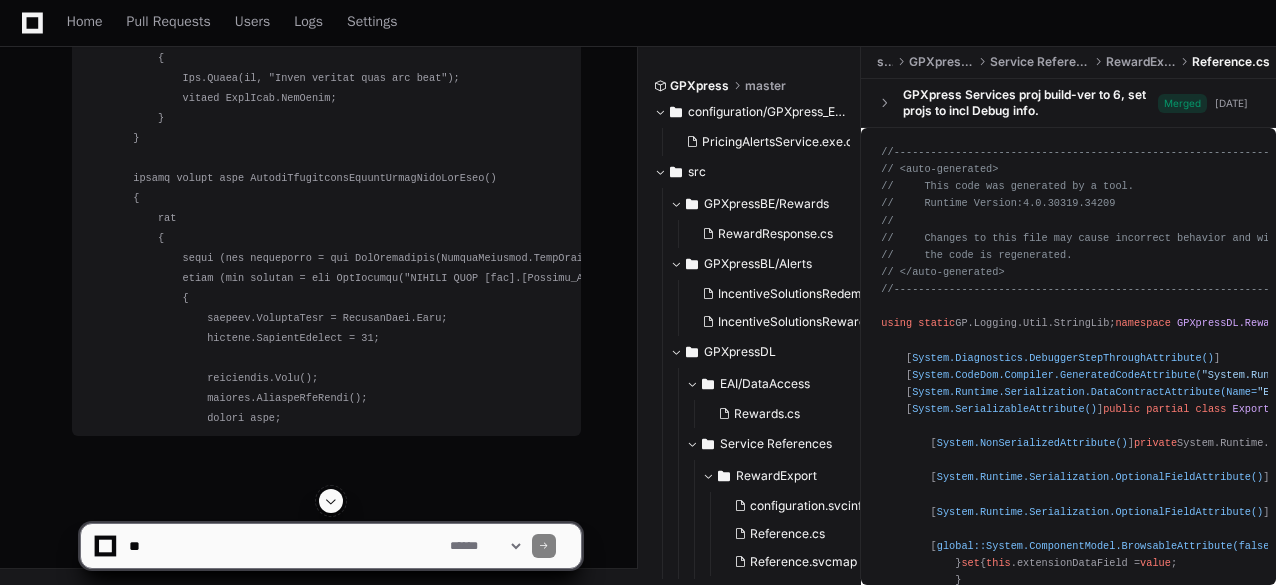scroll, scrollTop: 43391, scrollLeft: 0, axis: vertical 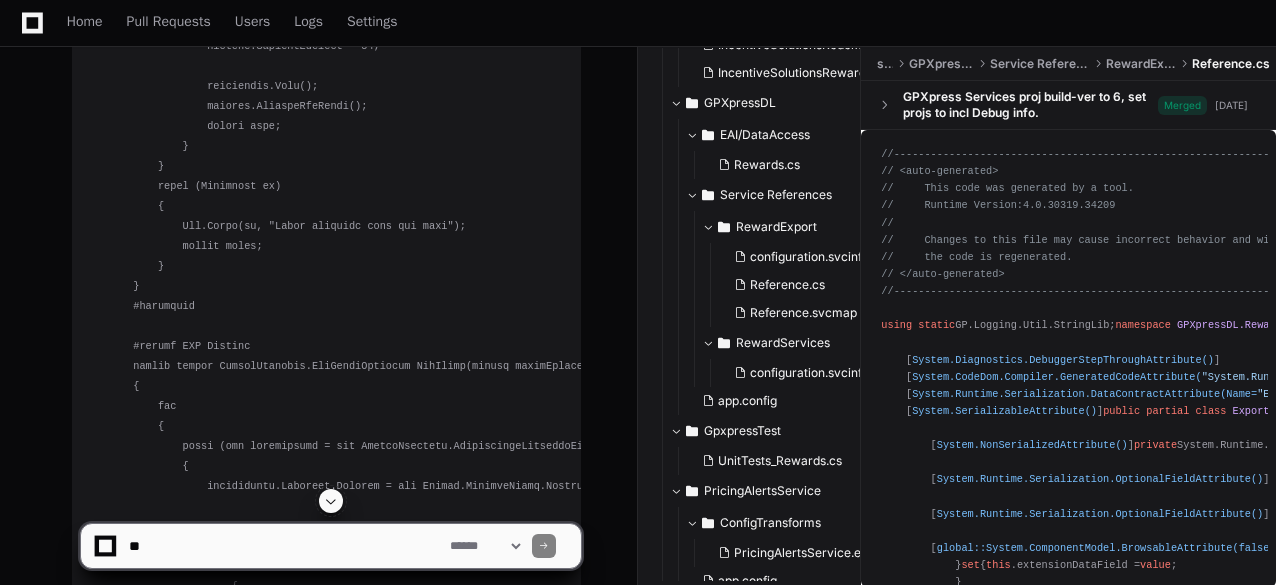 type 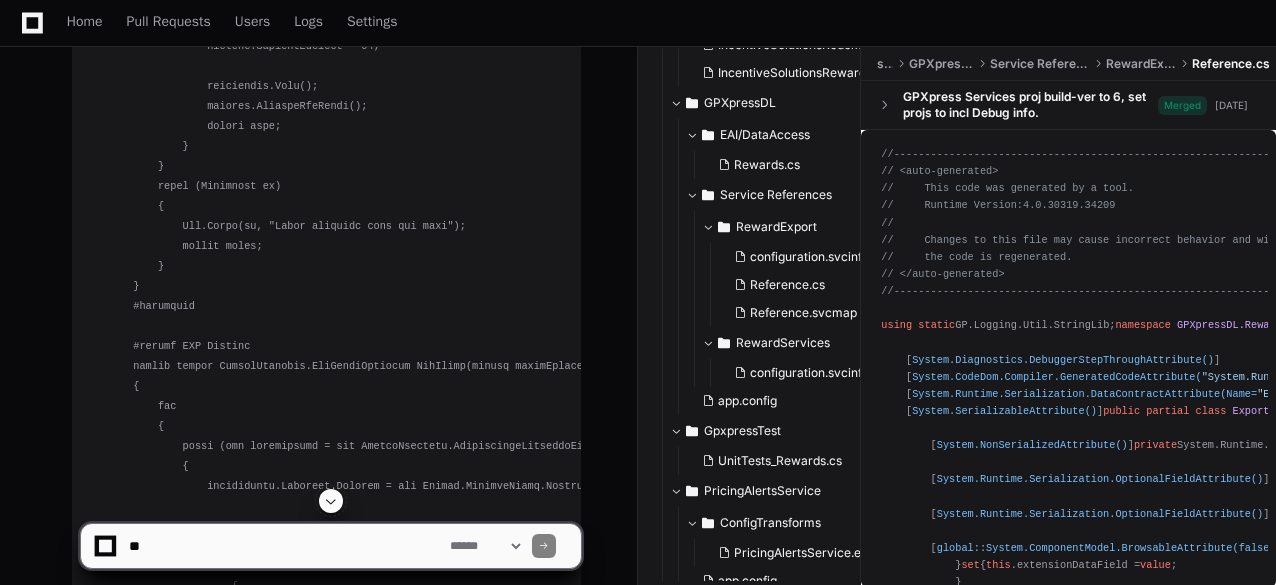 click 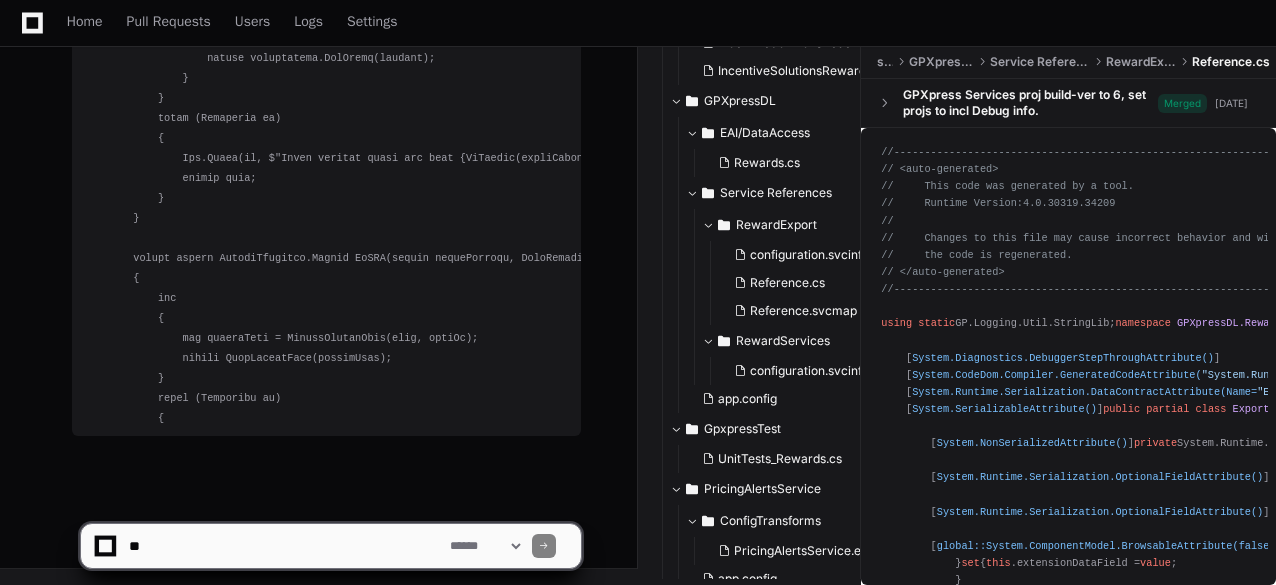 scroll, scrollTop: 44958, scrollLeft: 0, axis: vertical 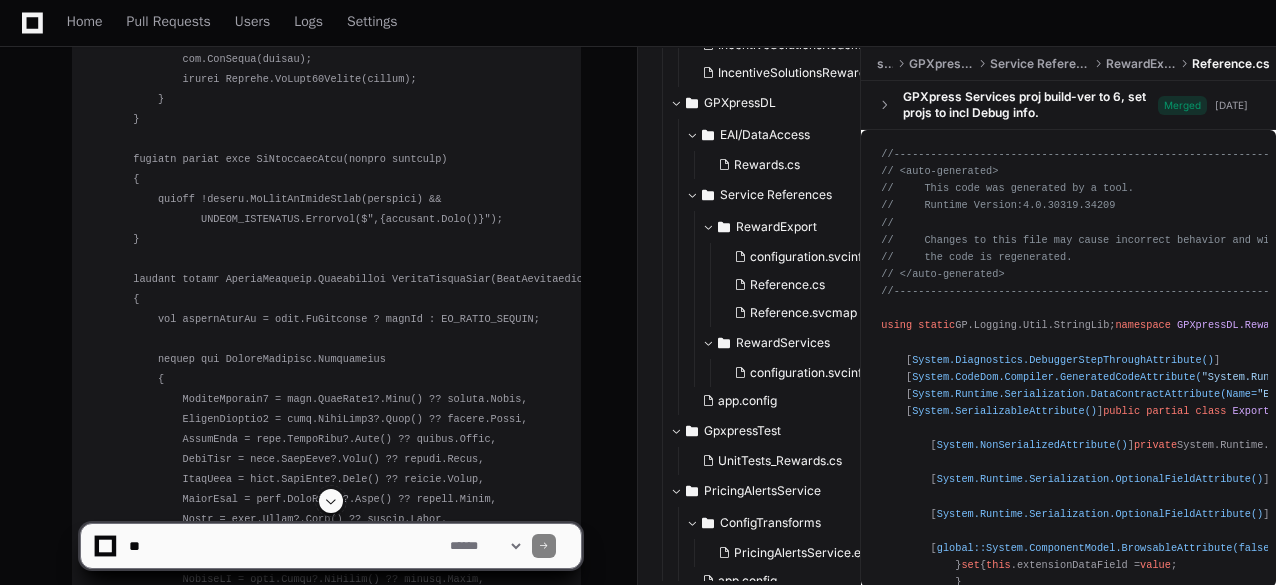click 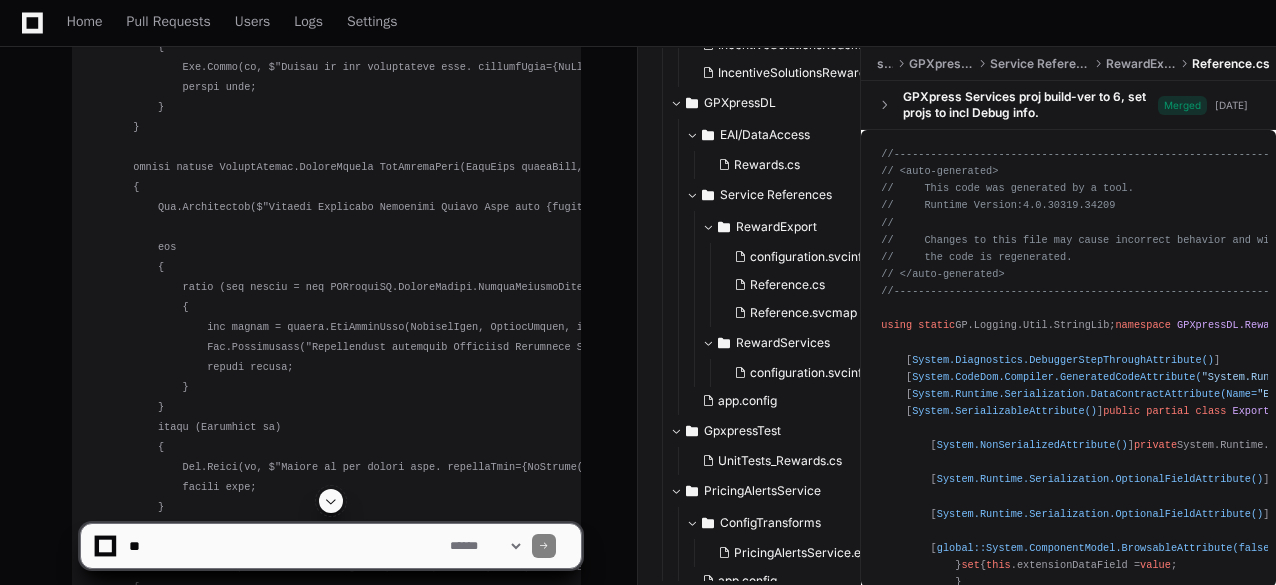 scroll, scrollTop: 32071, scrollLeft: 0, axis: vertical 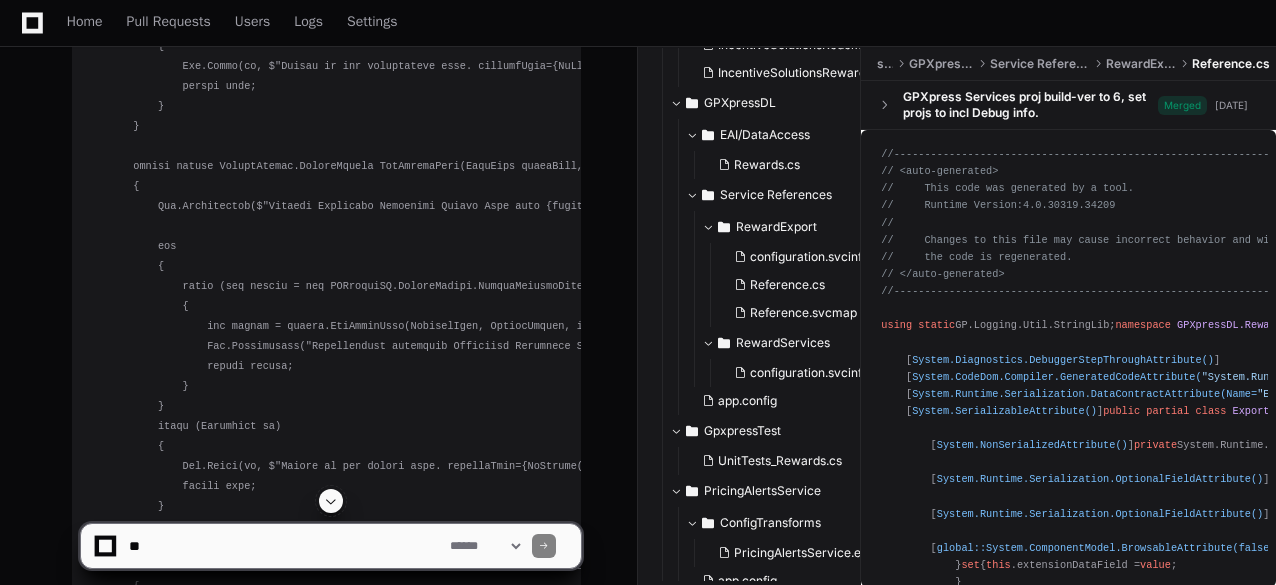 click 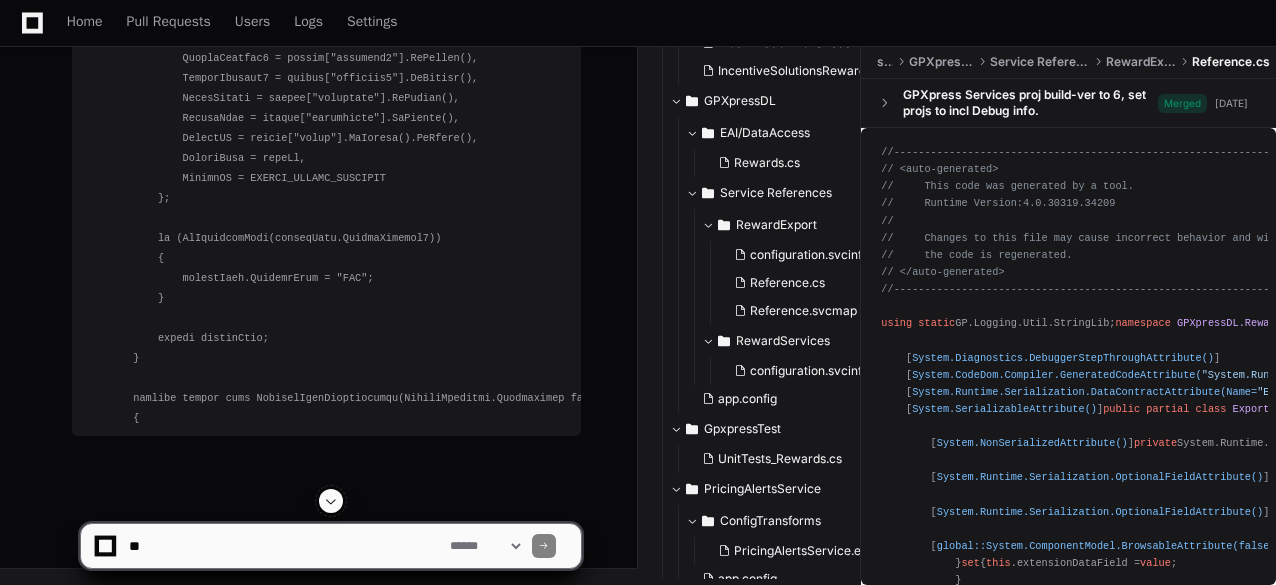 scroll, scrollTop: 49394, scrollLeft: 0, axis: vertical 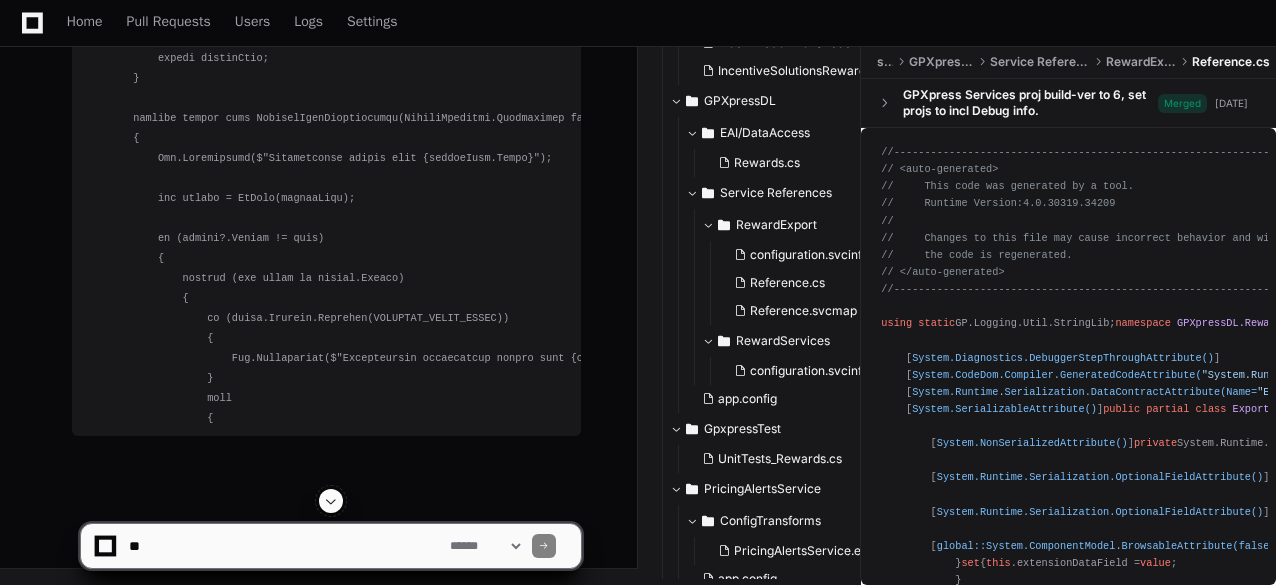 click 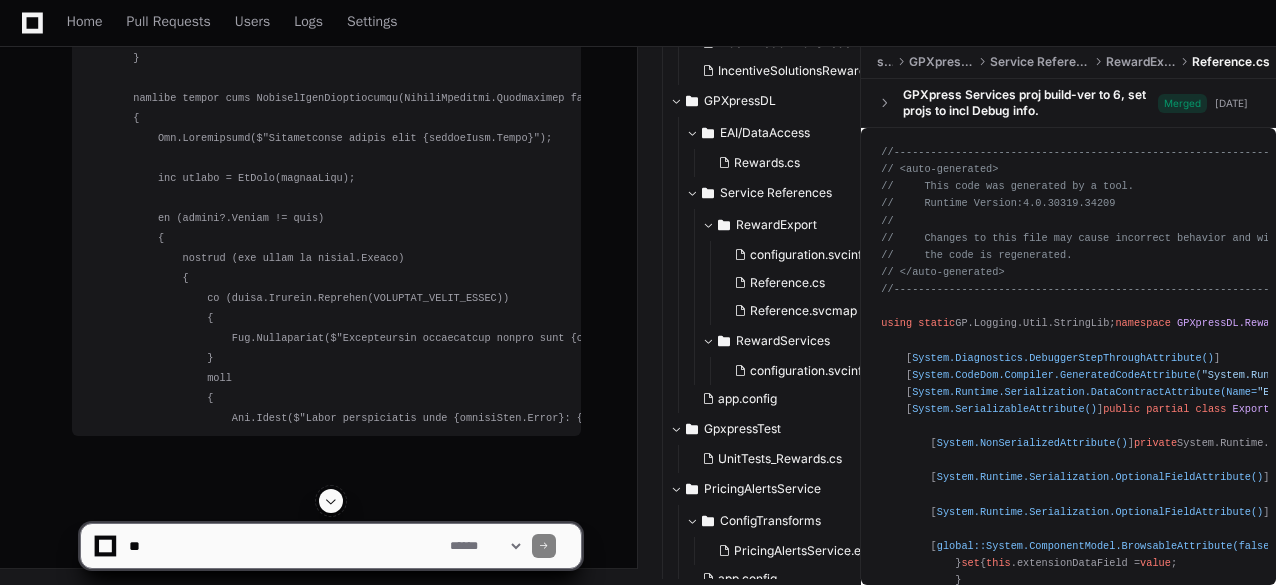 click 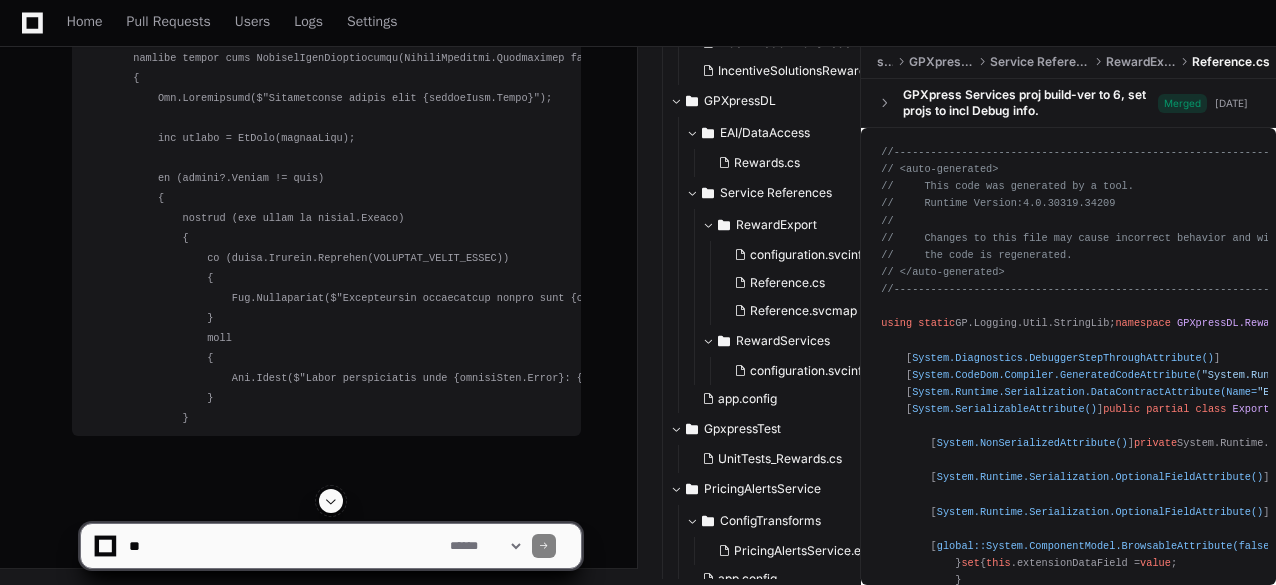 click 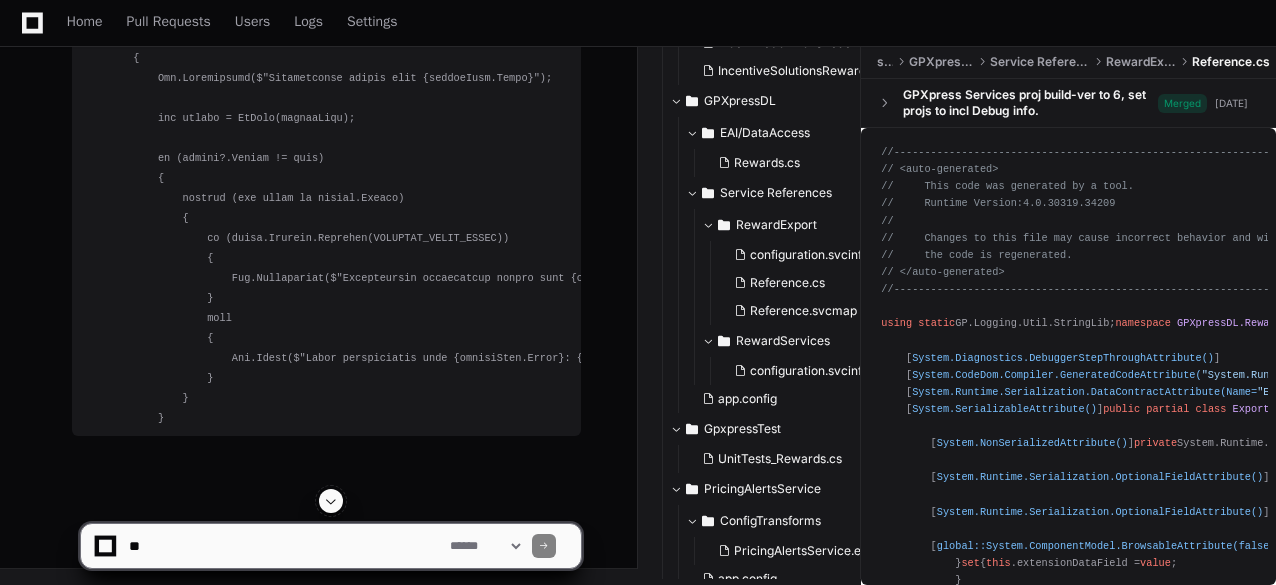 click 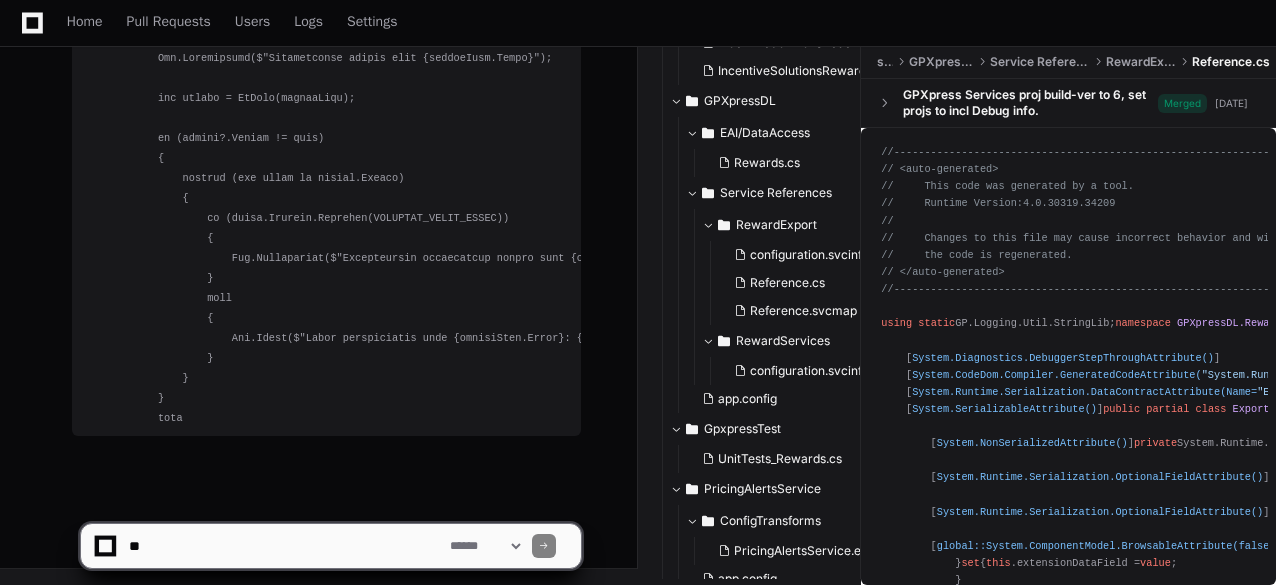 scroll, scrollTop: 49788, scrollLeft: 0, axis: vertical 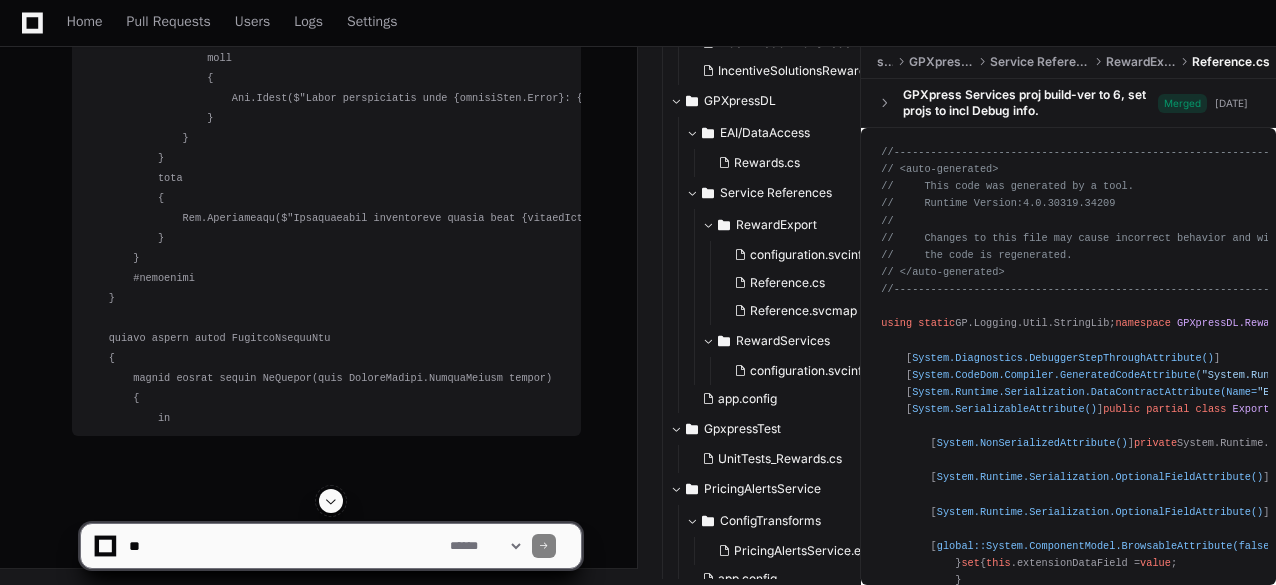 click 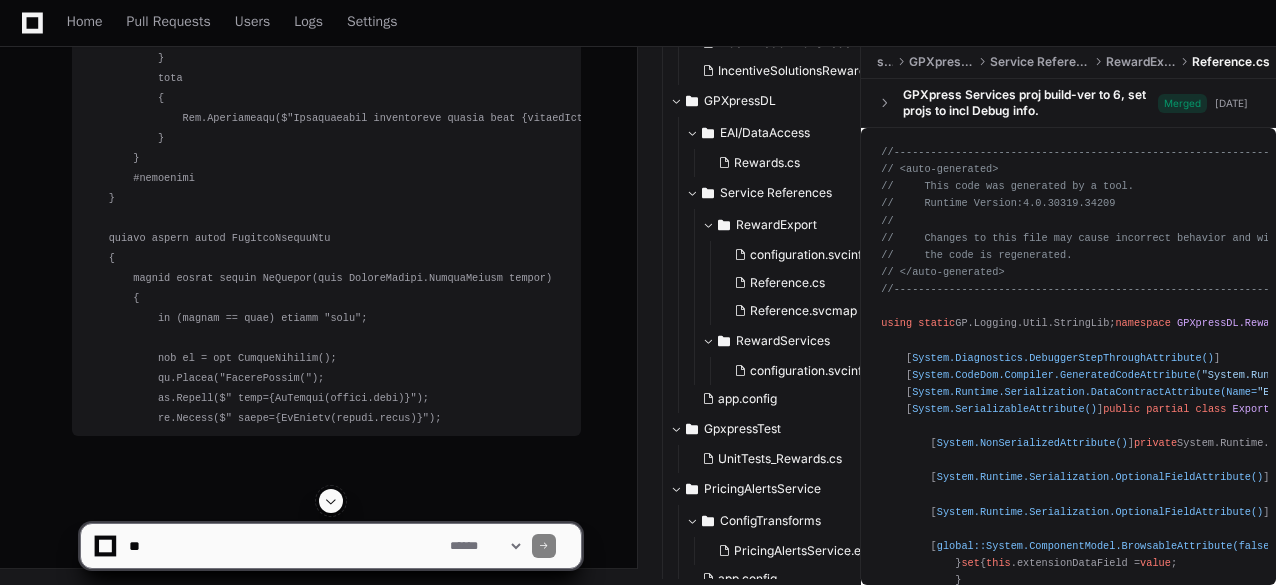 click 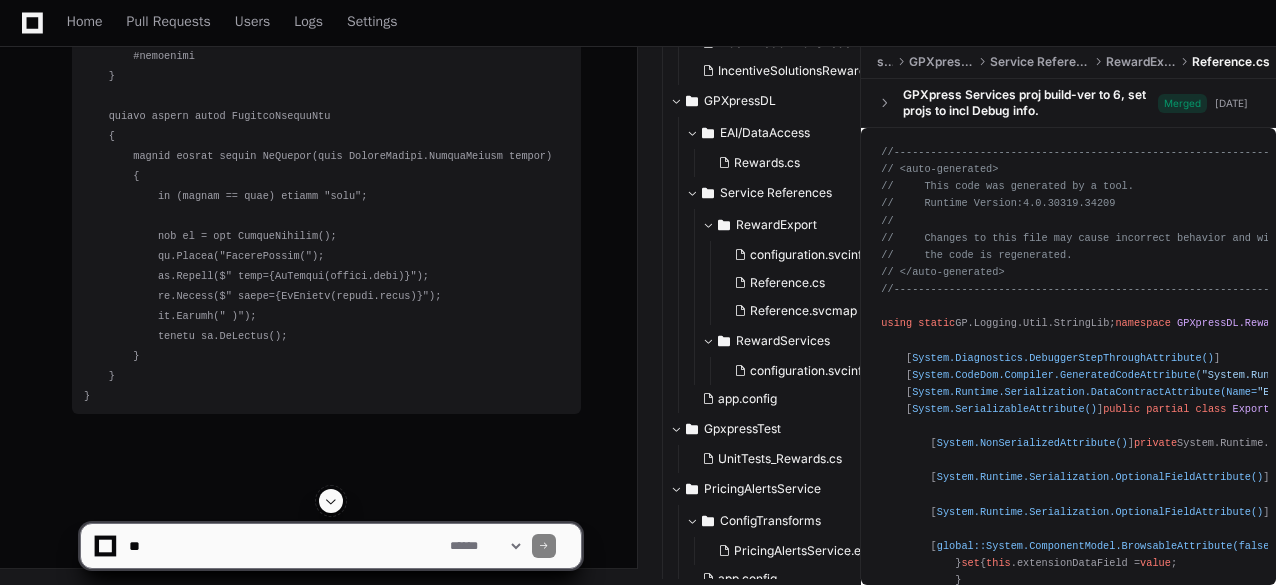 scroll, scrollTop: 50151, scrollLeft: 0, axis: vertical 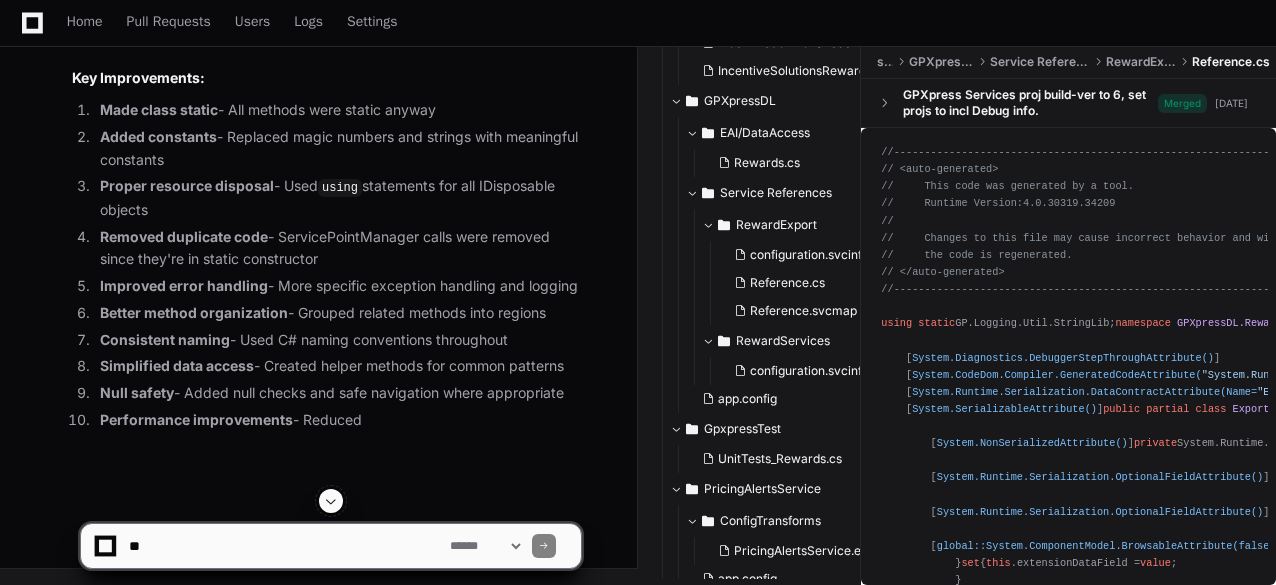 click 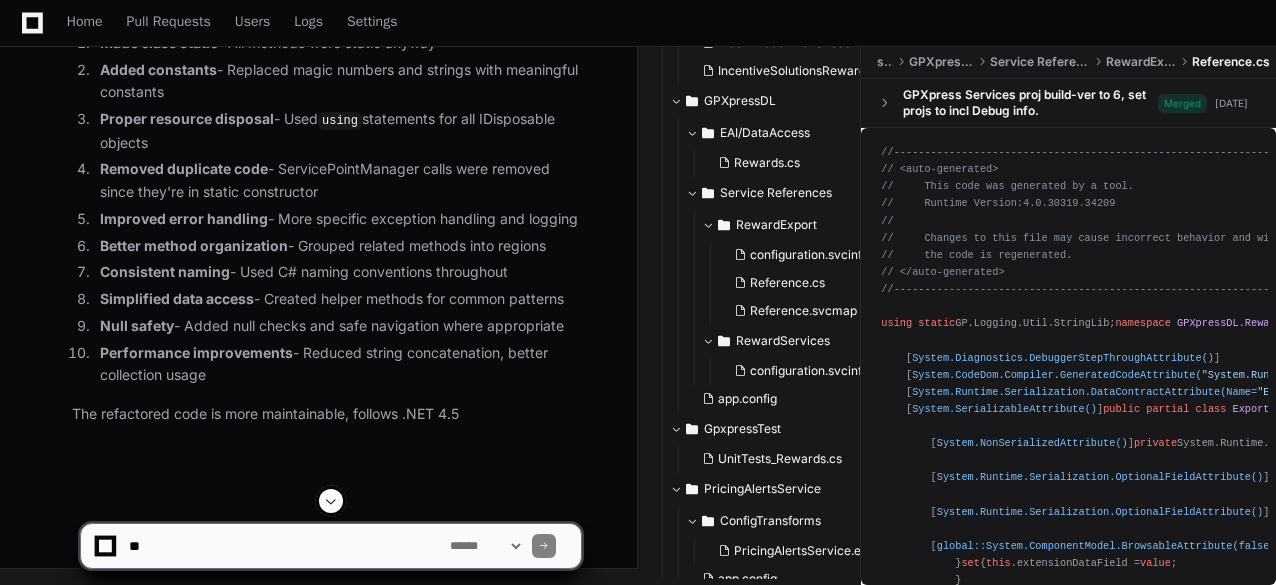scroll, scrollTop: 47960, scrollLeft: 0, axis: vertical 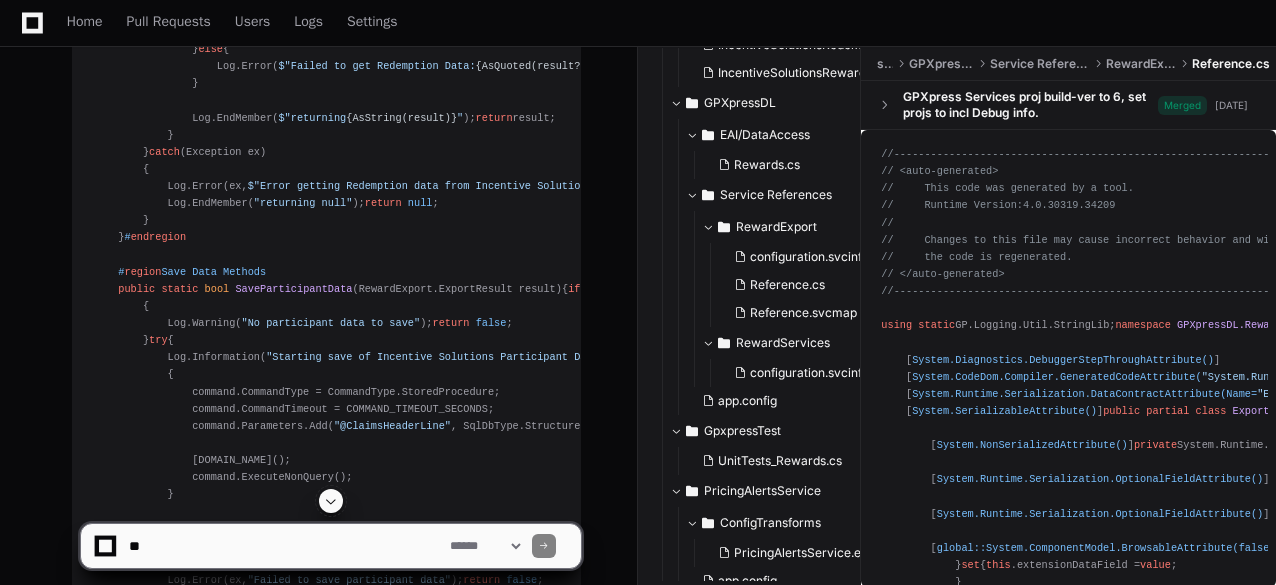 click on "using  System;
using  System.Collections.Generic;
using  System.Configuration;
using  System.Data;
using  System.Data.SqlClient;
using  System.Globalization;
using  System.IO;
using  System.Linq;
using  System.Net;
using  System.Security.Cryptography;
using  System.Text;
using  Esolutions;
using  GP.Language;
using  GP.Logging.Util;
using  GP.Utilities;
using  GPXpressBE.Notifications;
using  GPXpressBE.Rewards;
using   static  GP.Logging.Util.StringLib;
namespace   GPXpressDL
{
public   static   class   Rewards
{
# region  Constants
private   const   string  CLASS_NAME =  "Rewards" ;
public   const   string  USER_NOT_FOUND_ERROR =  "PS0007" ;
public   const   string  USER_DISABLED_ERROR =  "PS0009" ;
public   const   string  USER_INACTIVE_ERROR =  "PSP00014" ;
private   const   string  GP_SALES_SOLDTO =  "444444" ;
private   const   int  COMMAND_TIMEOUT_SECONDS =  600 ;  // 10 minutes
private" 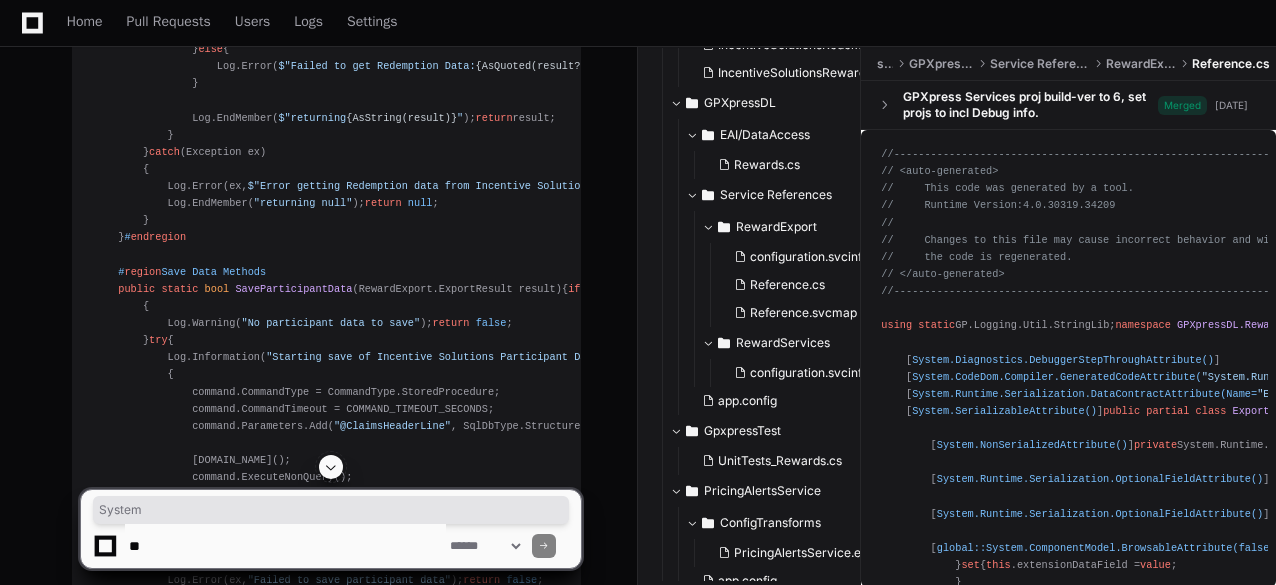 click on "using  System;
using  System.Collections.Generic;
using  System.Configuration;
using  System.Data;
using  System.Data.SqlClient;
using  System.Globalization;
using  System.IO;
using  System.Linq;
using  System.Net;
using  System.Security.Cryptography;
using  System.Text;
using  Esolutions;
using  GP.Language;
using  GP.Logging.Util;
using  GP.Utilities;
using  GPXpressBE.Notifications;
using  GPXpressBE.Rewards;
using   static  GP.Logging.Util.StringLib;
namespace   GPXpressDL
{
public   static   class   Rewards
{
# region  Constants
private   const   string  CLASS_NAME =  "Rewards" ;
public   const   string  USER_NOT_FOUND_ERROR =  "PS0007" ;
public   const   string  USER_DISABLED_ERROR =  "PS0009" ;
public   const   string  USER_INACTIVE_ERROR =  "PSP00014" ;
private   const   string  GP_SALES_SOLDTO =  "444444" ;
private   const   int  COMMAND_TIMEOUT_SECONDS =  600 ;  // 10 minutes
private" 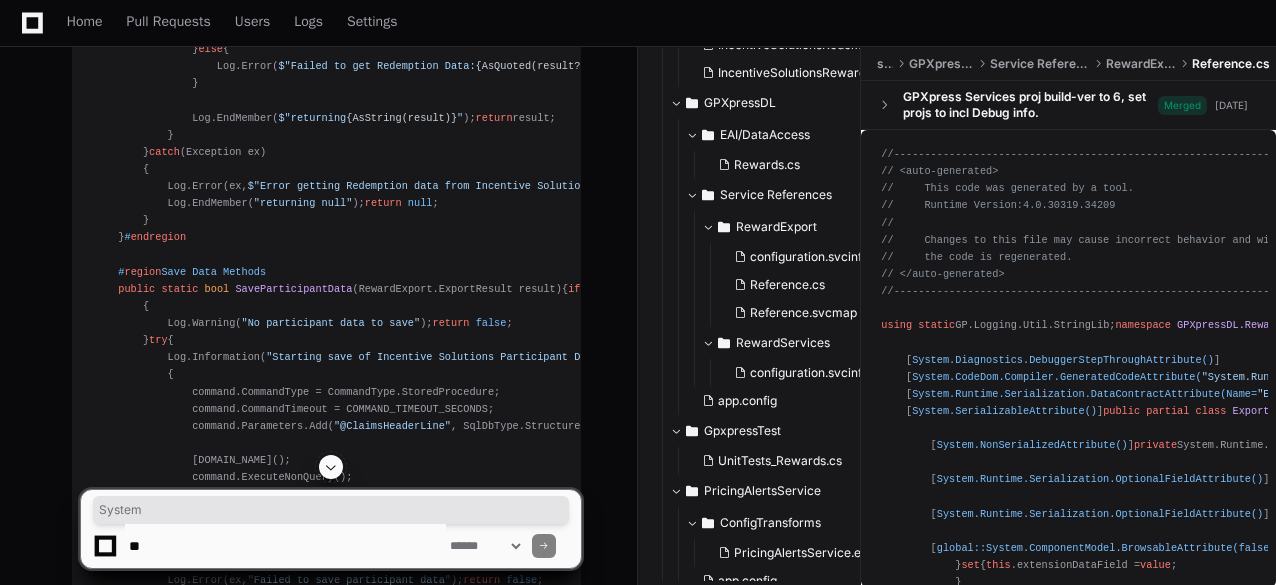 click on "using  System;
using  System.Collections.Generic;
using  System.Configuration;
using  System.Data;
using  System.Data.SqlClient;
using  System.Globalization;
using  System.IO;
using  System.Linq;
using  System.Net;
using  System.Security.Cryptography;
using  System.Text;
using  Esolutions;
using  GP.Language;
using  GP.Logging.Util;
using  GP.Utilities;
using  GPXpressBE.Notifications;
using  GPXpressBE.Rewards;
using   static  GP.Logging.Util.StringLib;
namespace   GPXpressDL
{
public   static   class   Rewards
{
# region  Constants
private   const   string  CLASS_NAME =  "Rewards" ;
public   const   string  USER_NOT_FOUND_ERROR =  "PS0007" ;
public   const   string  USER_DISABLED_ERROR =  "PS0009" ;
public   const   string  USER_INACTIVE_ERROR =  "PSP00014" ;
private   const   string  GP_SALES_SOLDTO =  "444444" ;
private   const   int  COMMAND_TIMEOUT_SECONDS =  600 ;  // 10 minutes
private" 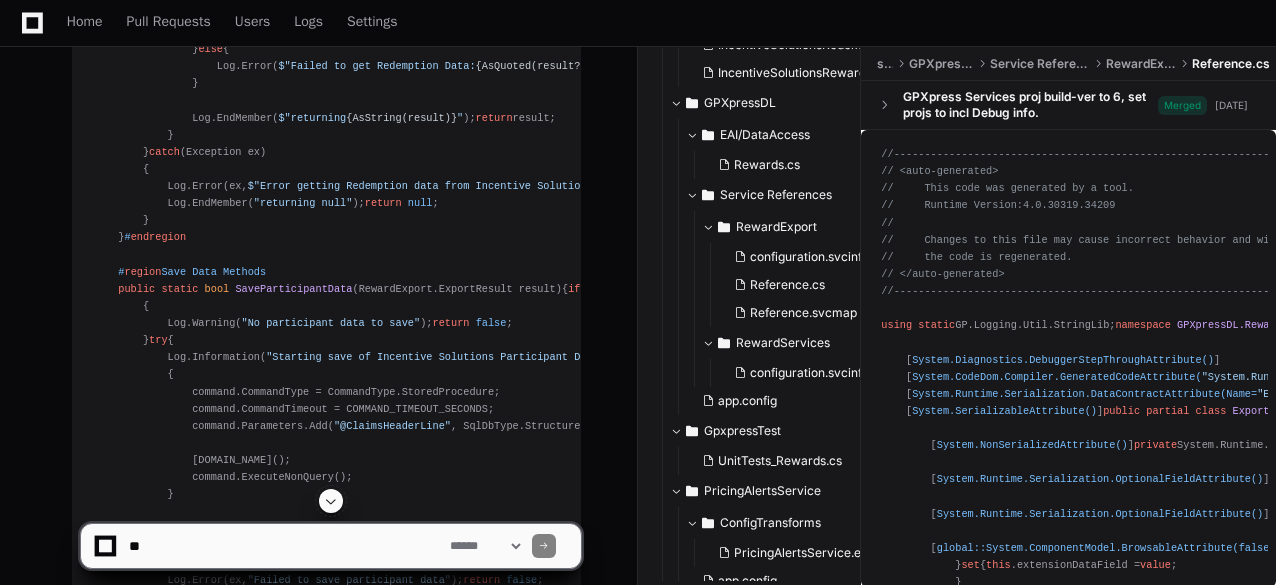 drag, startPoint x: 303, startPoint y: 379, endPoint x: 274, endPoint y: 417, distance: 47.801674 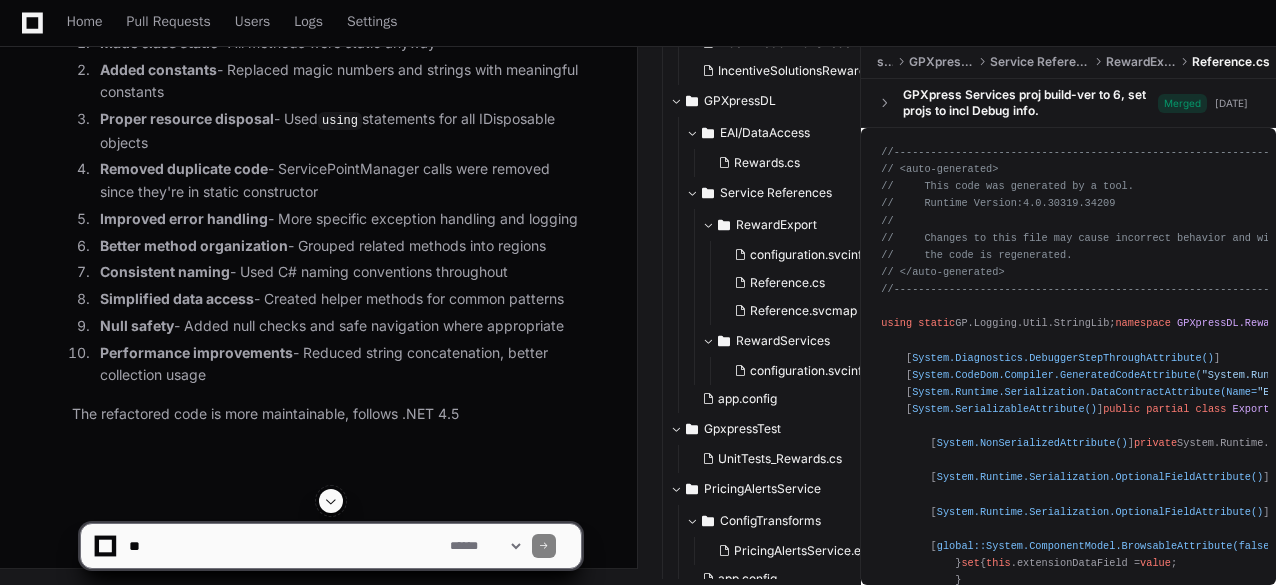 scroll, scrollTop: 47476, scrollLeft: 0, axis: vertical 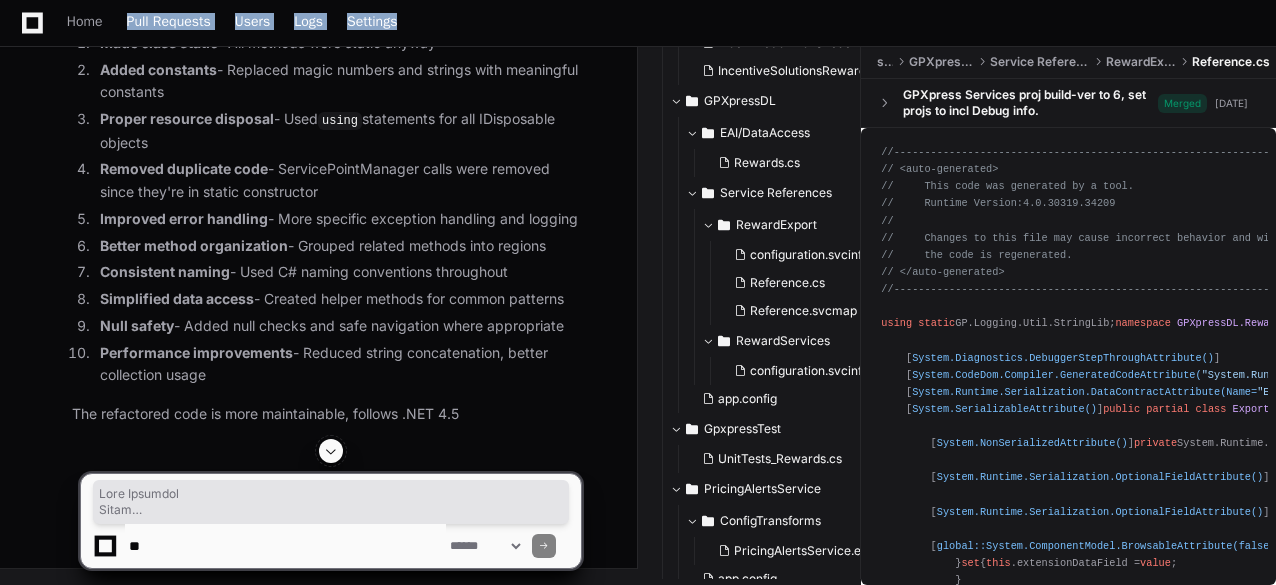 drag, startPoint x: 104, startPoint y: 427, endPoint x: 112, endPoint y: 23, distance: 404.0792 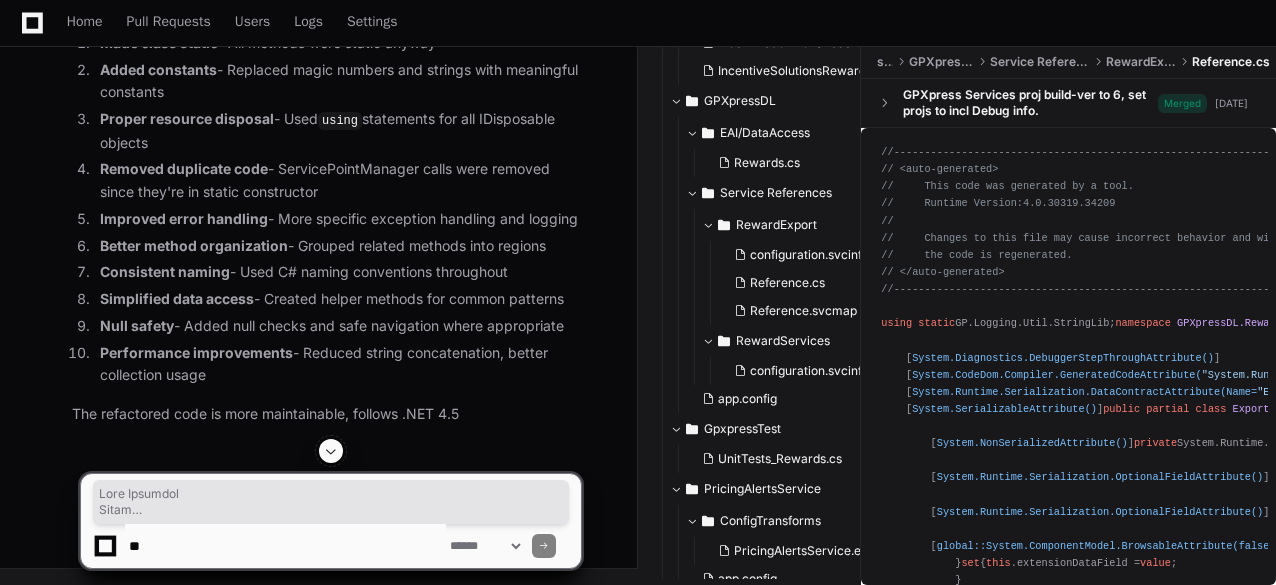 click on "SSL/TLS Secure Channel Error Fix  Created by  @ clay.davis  now   Share
clay.davis 25 minutes ago how do i fix this? 2025-07-28 21:44:30,569   ERROR unknown                                  - Rewards.getRedemptionData:     line 1029, ServiceModel.Security.SecurityNegotiationException: Could not establish secure channel for SSL/TLS with authority ' gppro360rewards.rewardtrax.com '., Source = mscorlib, Error getting Redemption data from Incentive Solutions.  programGuid="1cf6e4fa-3b47-4d6f-baa7-174a7f9a8fb8" Server stack trace:
at System.ServiceModel.Channels.HttpChannelUtilities.ProcessGetResponseWebException(WebException webException, HttpWebRequest request, HttpAbortReason abortReason)
at System.ServiceModel.Channels.HttpChannelFactory`1.HttpRequestChannel.HttpChannelRequest.WaitForReply(TimeSpan timeout)
at System.ServiceModel.Channels.RequestChannel.Request(Message message, TimeSpan timeout)
at System.ServiceModel.Dispatcher.RequestChannelBinder.Request(Message message, TimeSpan timeout)  ins, Object" 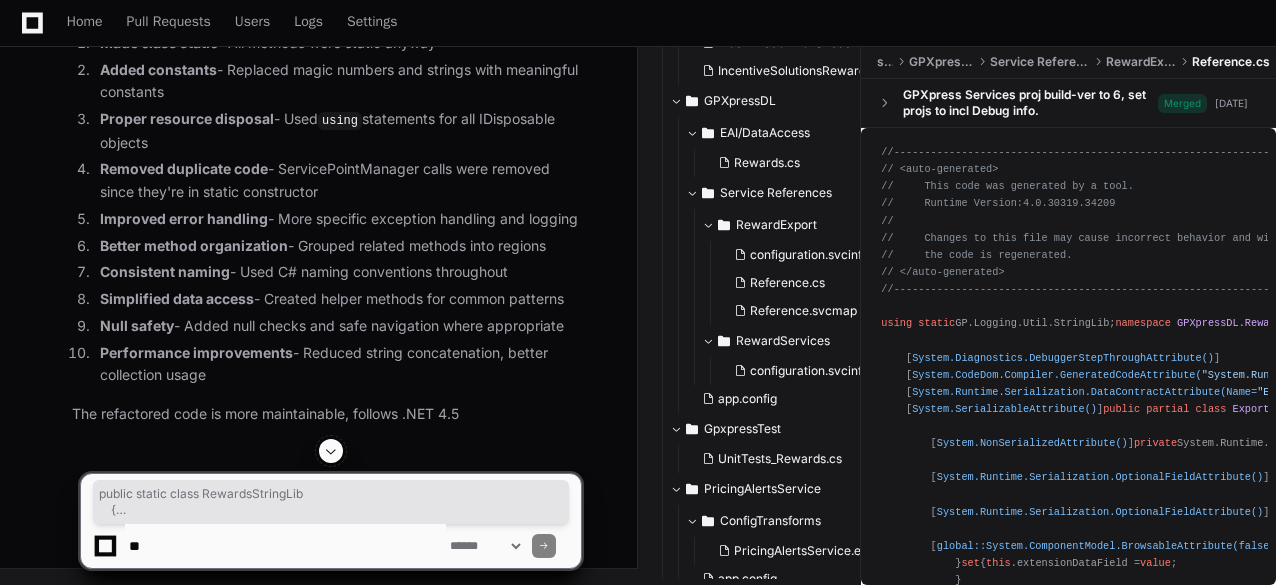 drag, startPoint x: 86, startPoint y: 447, endPoint x: 118, endPoint y: 49, distance: 399.28436 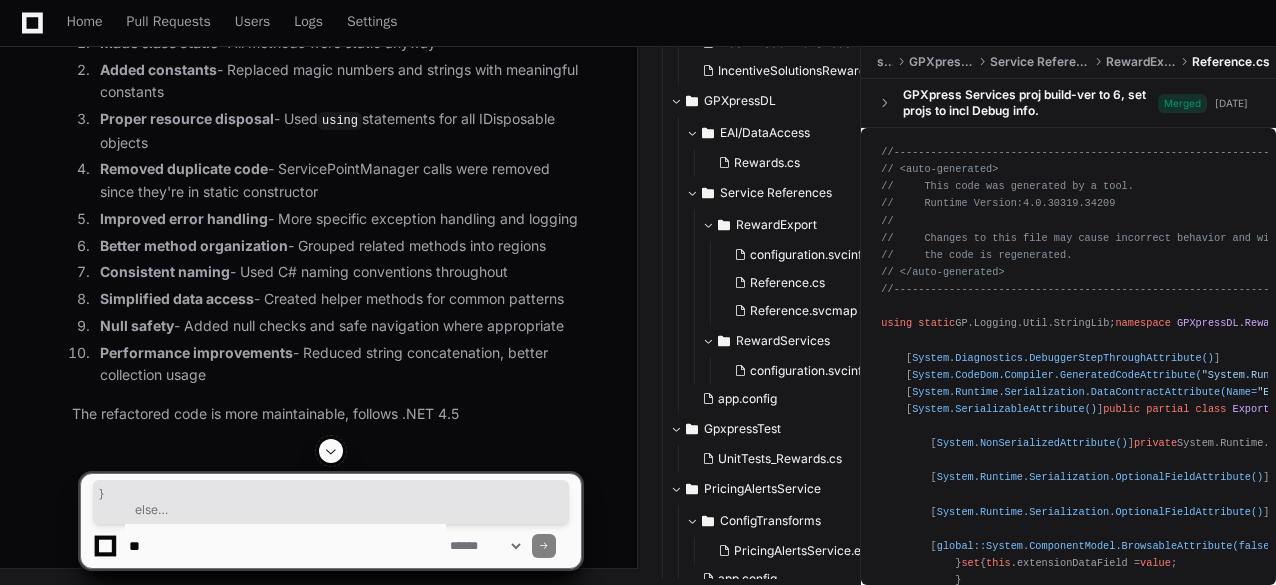 click on "using  System;
using  System.Collections.Generic;
using  System.Configuration;
using  System.Data;
using  System.Data.SqlClient;
using  System.Globalization;
using  System.IO;
using  System.Linq;
using  System.Net;
using  System.Security.Cryptography;
using  System.Text;
using  Esolutions;
using  GP.Language;
using  GP.Logging.Util;
using  GP.Utilities;
using  GPXpressBE.Notifications;
using  GPXpressBE.Rewards;
using   static  GP.Logging.Util.StringLib;
namespace   GPXpressDL
{
public   static   class   Rewards
{
# region  Constants
private   const   string  CLASS_NAME =  "Rewards" ;
public   const   string  USER_NOT_FOUND_ERROR =  "PS0007" ;
public   const   string  USER_DISABLED_ERROR =  "PS0009" ;
public   const   string  USER_INACTIVE_ERROR =  "PSP00014" ;
private   const   string  GP_SALES_SOLDTO =  "444444" ;
private   const   int  COMMAND_TIMEOUT_SECONDS =  600 ;  // 10 minutes
private" 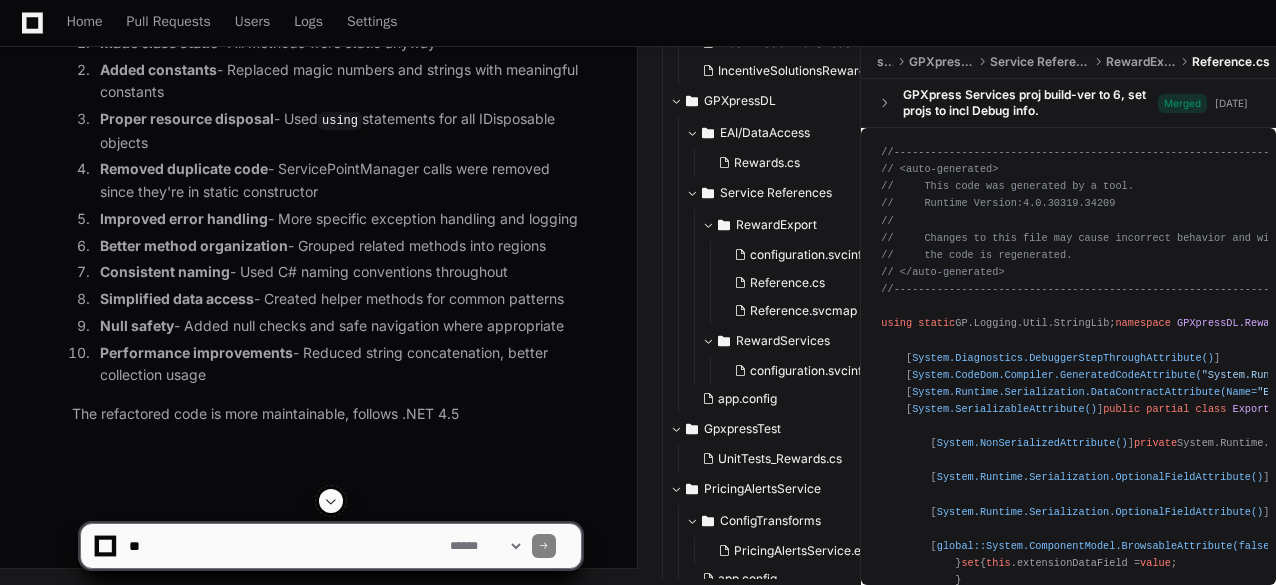 click on "using  System;
using  System.Collections.Generic;
using  System.Configuration;
using  System.Data;
using  System.Data.SqlClient;
using  System.Globalization;
using  System.IO;
using  System.Linq;
using  System.Net;
using  System.Security.Cryptography;
using  System.Text;
using  Esolutions;
using  GP.Language;
using  GP.Logging.Util;
using  GP.Utilities;
using  GPXpressBE.Notifications;
using  GPXpressBE.Rewards;
using   static  GP.Logging.Util.StringLib;
namespace   GPXpressDL
{
public   static   class   Rewards
{
# region  Constants
private   const   string  CLASS_NAME =  "Rewards" ;
public   const   string  USER_NOT_FOUND_ERROR =  "PS0007" ;
public   const   string  USER_DISABLED_ERROR =  "PS0009" ;
public   const   string  USER_INACTIVE_ERROR =  "PSP00014" ;
private   const   string  GP_SALES_SOLDTO =  "444444" ;
private   const   int  COMMAND_TIMEOUT_SECONDS =  600 ;  // 10 minutes
private" 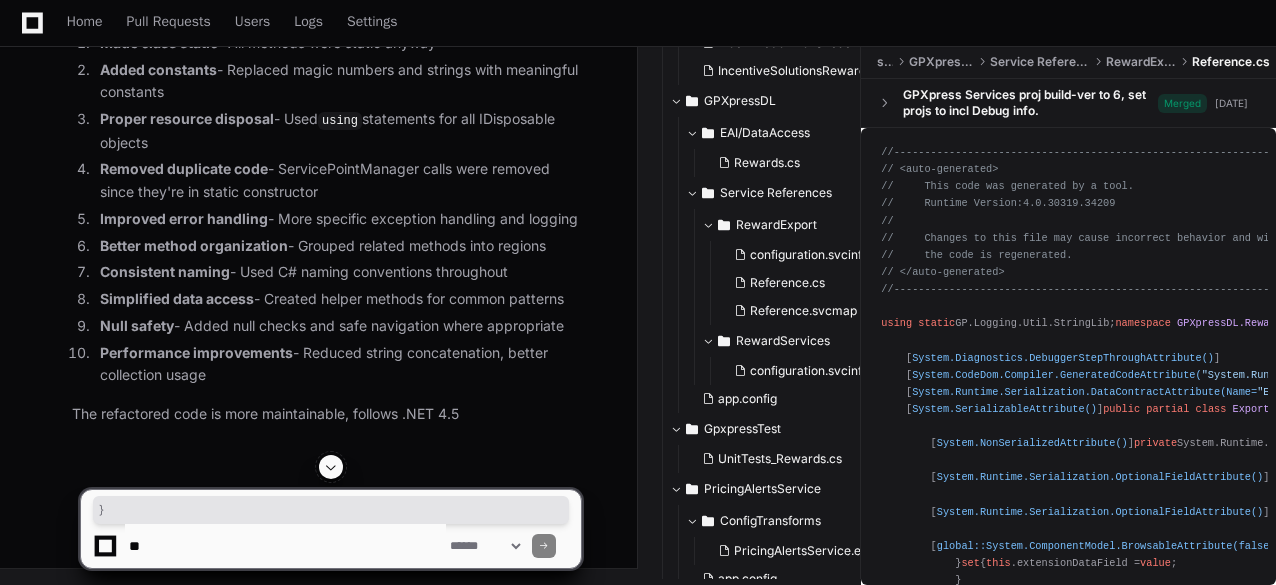 click on "using  System;
using  System.Collections.Generic;
using  System.Configuration;
using  System.Data;
using  System.Data.SqlClient;
using  System.Globalization;
using  System.IO;
using  System.Linq;
using  System.Net;
using  System.Security.Cryptography;
using  System.Text;
using  Esolutions;
using  GP.Language;
using  GP.Logging.Util;
using  GP.Utilities;
using  GPXpressBE.Notifications;
using  GPXpressBE.Rewards;
using   static  GP.Logging.Util.StringLib;
namespace   GPXpressDL
{
public   static   class   Rewards
{
# region  Constants
private   const   string  CLASS_NAME =  "Rewards" ;
public   const   string  USER_NOT_FOUND_ERROR =  "PS0007" ;
public   const   string  USER_DISABLED_ERROR =  "PS0009" ;
public   const   string  USER_INACTIVE_ERROR =  "PSP00014" ;
private   const   string  GP_SALES_SOLDTO =  "444444" ;
private   const   int  COMMAND_TIMEOUT_SECONDS =  600 ;  // 10 minutes
private" 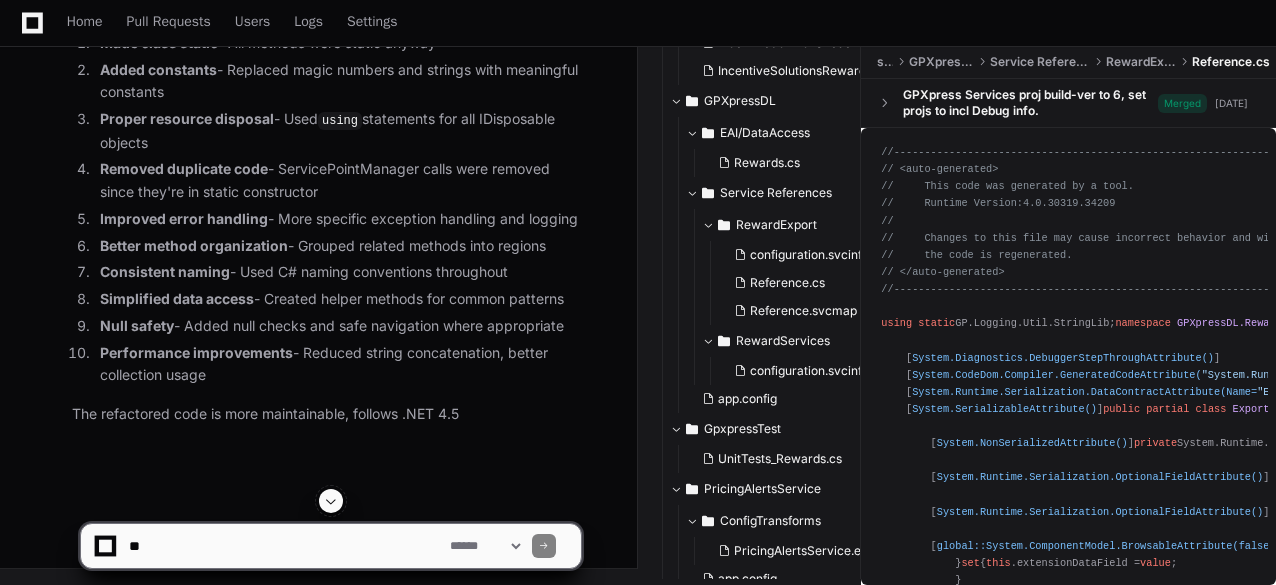 click on "using  System;
using  System.Collections.Generic;
using  System.Configuration;
using  System.Data;
using  System.Data.SqlClient;
using  System.Globalization;
using  System.IO;
using  System.Linq;
using  System.Net;
using  System.Security.Cryptography;
using  System.Text;
using  Esolutions;
using  GP.Language;
using  GP.Logging.Util;
using  GP.Utilities;
using  GPXpressBE.Notifications;
using  GPXpressBE.Rewards;
using   static  GP.Logging.Util.StringLib;
namespace   GPXpressDL
{
public   static   class   Rewards
{
# region  Constants
private   const   string  CLASS_NAME =  "Rewards" ;
public   const   string  USER_NOT_FOUND_ERROR =  "PS0007" ;
public   const   string  USER_DISABLED_ERROR =  "PS0009" ;
public   const   string  USER_INACTIVE_ERROR =  "PSP00014" ;
private   const   string  GP_SALES_SOLDTO =  "444444" ;
private   const   int  COMMAND_TIMEOUT_SECONDS =  600 ;  // 10 minutes
private" 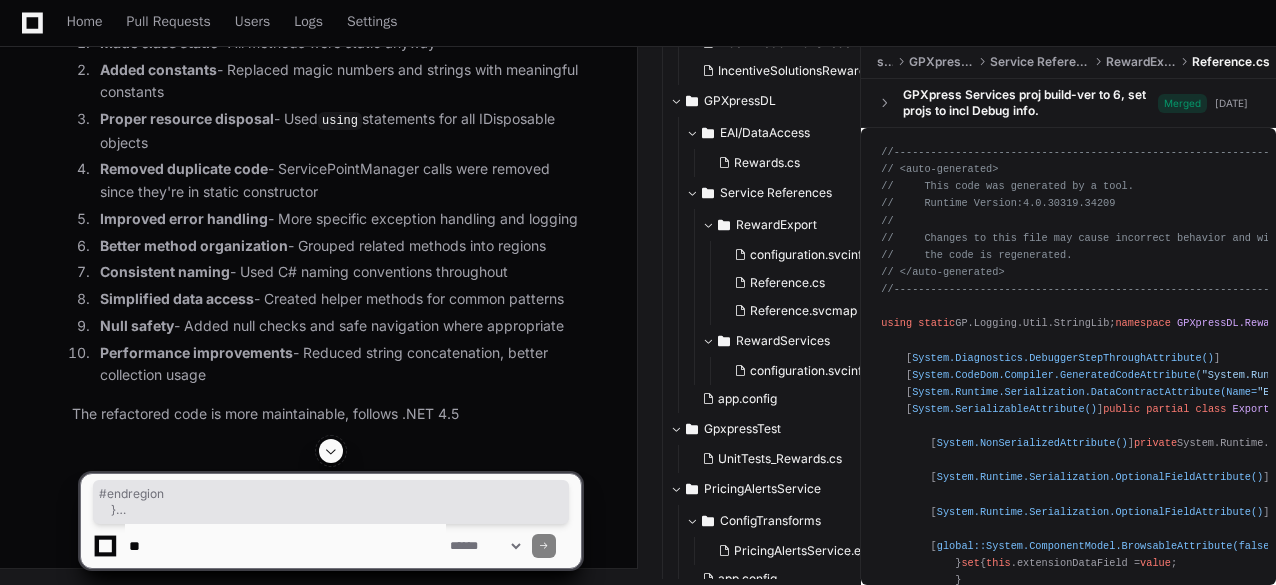 drag, startPoint x: 98, startPoint y: 450, endPoint x: 130, endPoint y: 157, distance: 294.74225 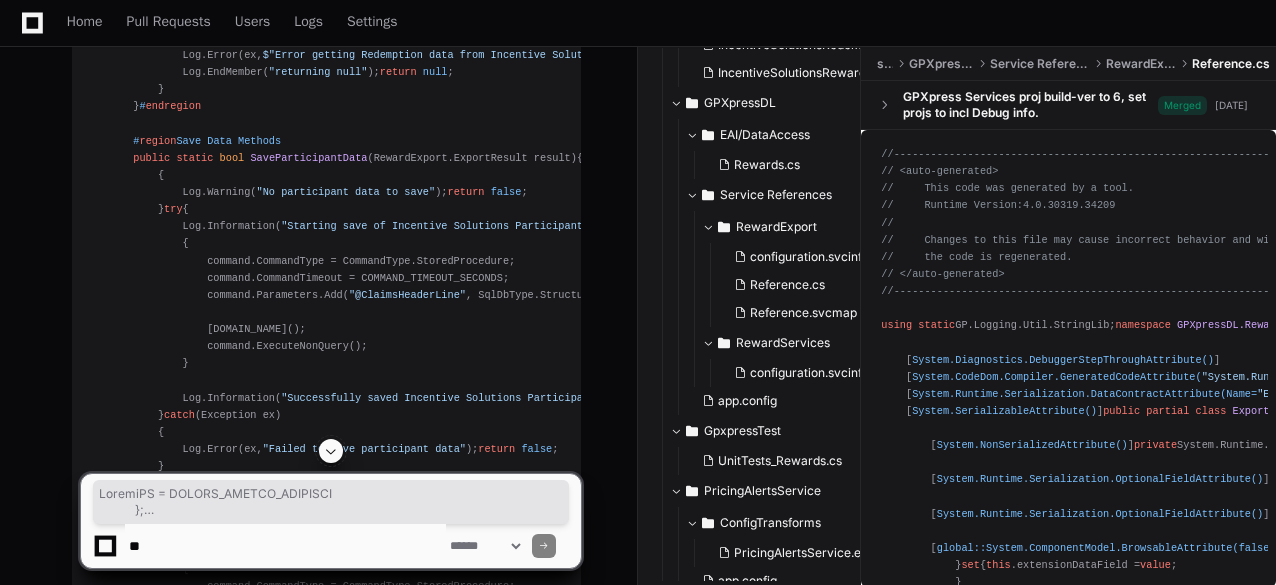 scroll, scrollTop: 31432, scrollLeft: 0, axis: vertical 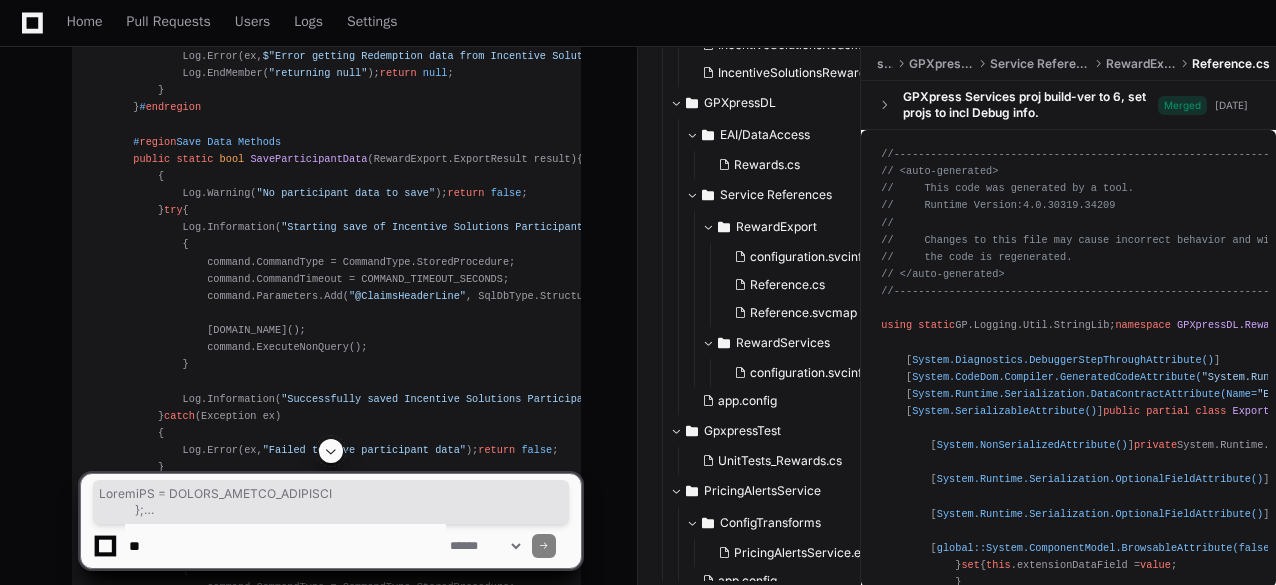 click on "using  System;
using  System.Collections.Generic;
using  System.Configuration;
using  System.Data;
using  System.Data.SqlClient;
using  System.Globalization;
using  System.IO;
using  System.Linq;
using  System.Net;
using  System.Security.Cryptography;
using  System.Text;
using  Esolutions;
using  GP.Language;
using  GP.Logging.Util;
using  GP.Utilities;
using  GPXpressBE.Notifications;
using  GPXpressBE.Rewards;
using   static  GP.Logging.Util.StringLib;
namespace   GPXpressDL
{
public   static   class   Rewards
{
# region  Constants
private   const   string  CLASS_NAME =  "Rewards" ;
public   const   string  USER_NOT_FOUND_ERROR =  "PS0007" ;
public   const   string  USER_DISABLED_ERROR =  "PS0009" ;
public   const   string  USER_INACTIVE_ERROR =  "PSP00014" ;
private   const   string  GP_SALES_SOLDTO =  "444444" ;
private   const   int  COMMAND_TIMEOUT_SECONDS =  600 ;  // 10 minutes
private" 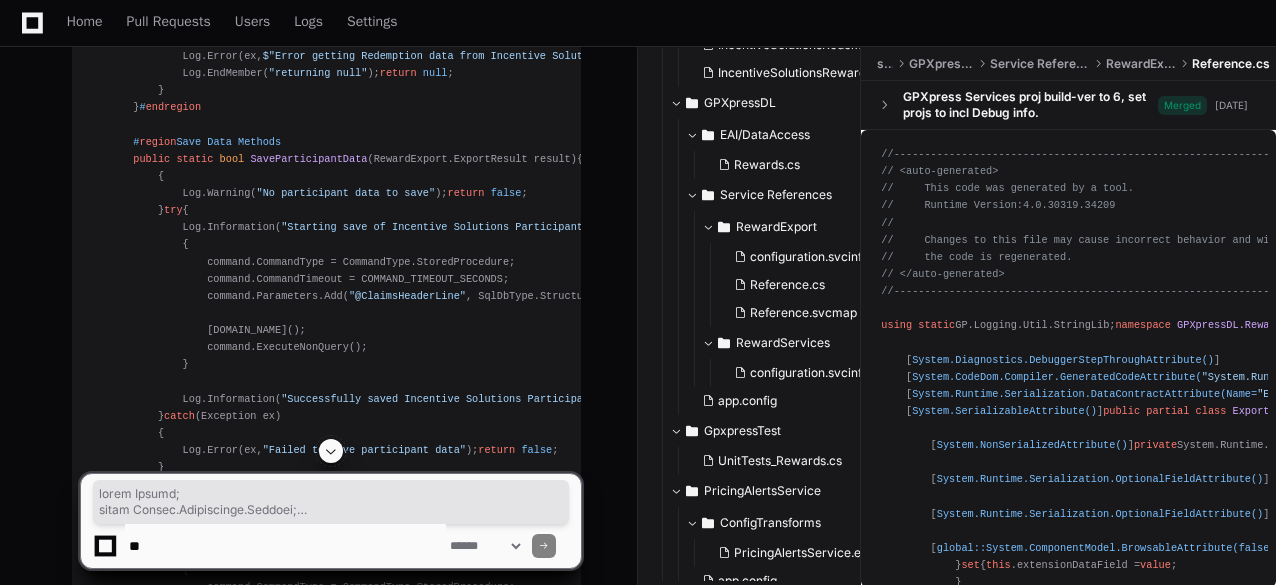 copy on "using  System;
using  System.Collections.Generic;
using  System.Configuration;
using  System.Data;
using  System.Data.SqlClient;
using  System.Globalization;
using  System.IO;
using  System.Linq;
using  System.Net;
using  System.Security.Cryptography;
using  System.Text;
using  Esolutions;
using  GP.Language;
using  GP.Logging.Util;
using  GP.Utilities;
using  GPXpressBE.Notifications;
using  GPXpressBE.Rewards;
using   static  GP.Logging.Util.StringLib;
namespace   GPXpressDL
{
public   static   class   Rewards
{
# region  Constants
private   const   string  CLASS_NAME =  "Rewards" ;
public   const   string  USER_NOT_FOUND_ERROR =  "PS0007" ;
public   const   string  USER_DISABLED_ERROR =  "PS0009" ;
public   const   string  USER_INACTIVE_ERROR =  "PSP00014" ;
private   const   string  GP_SALES_SOLDTO =  "444444" ;
private   const   int  COMMAND_TIMEOUT_SECONDS =  600 ;  // 10 minutes
private   const   i..." 